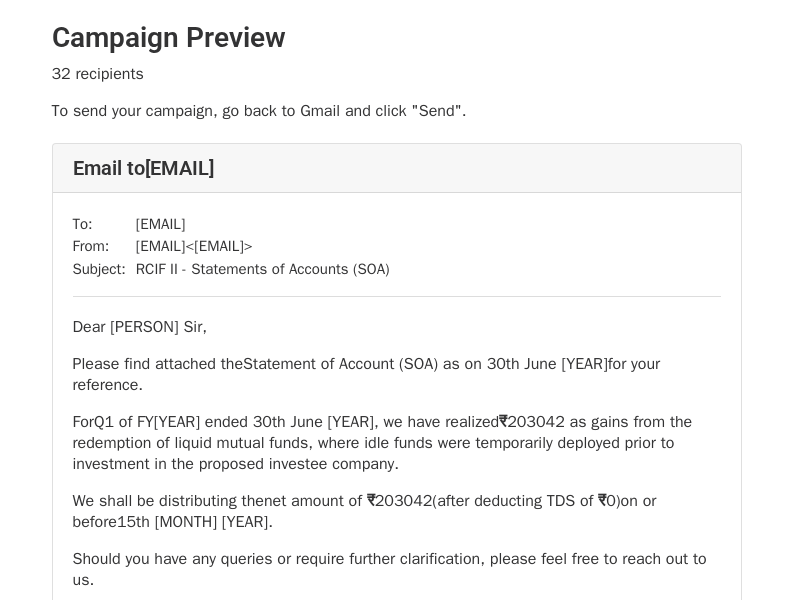scroll, scrollTop: 0, scrollLeft: 0, axis: both 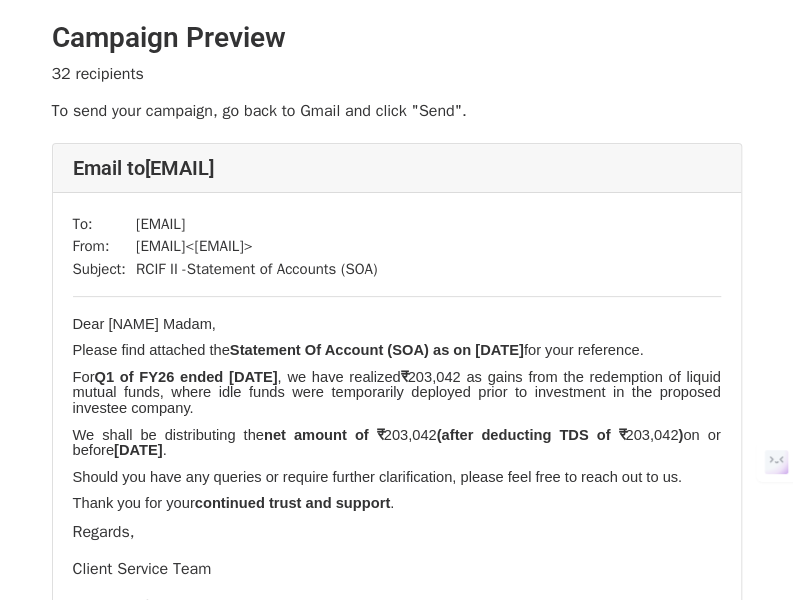 click on "RCIF II -Statement of Accounts (SOA)" at bounding box center [257, 269] 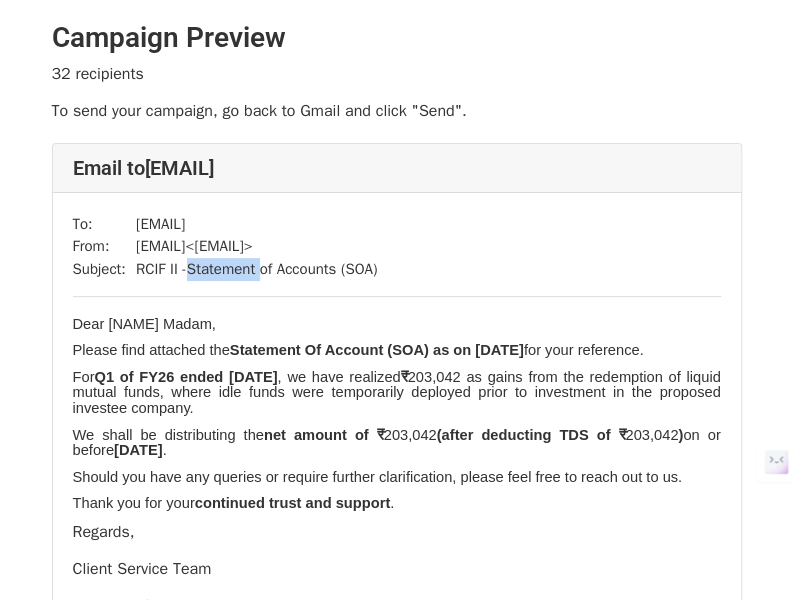 click on "RCIF II -Statement of Accounts (SOA)" at bounding box center [257, 269] 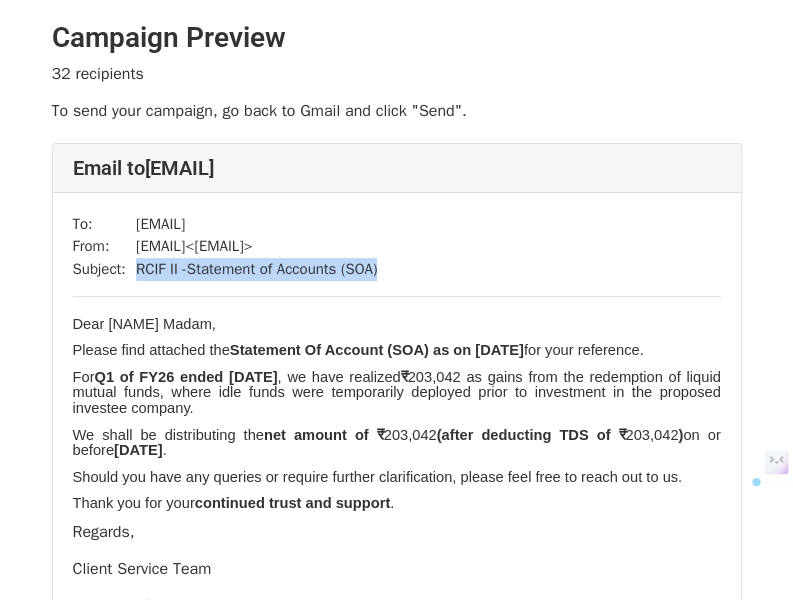 click on "RCIF II -Statement of Accounts (SOA)" at bounding box center [257, 269] 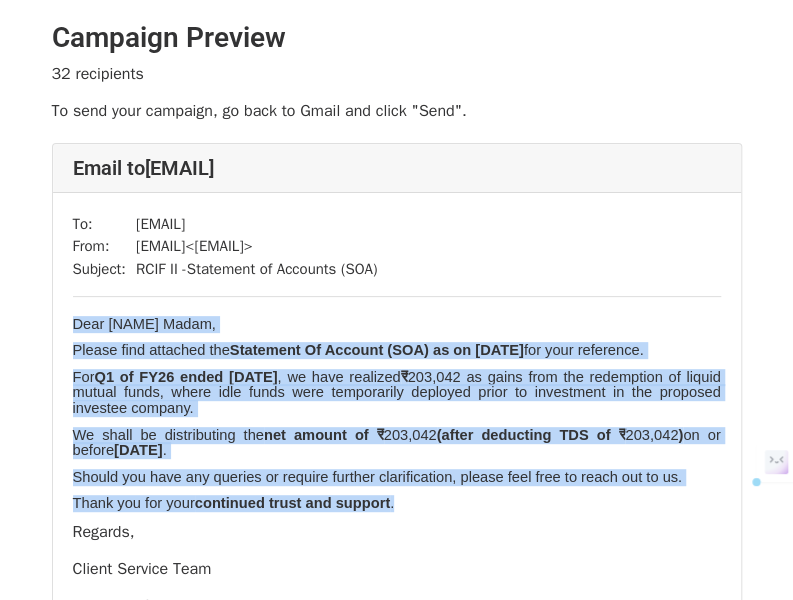 drag, startPoint x: 72, startPoint y: 326, endPoint x: 418, endPoint y: 508, distance: 390.94757 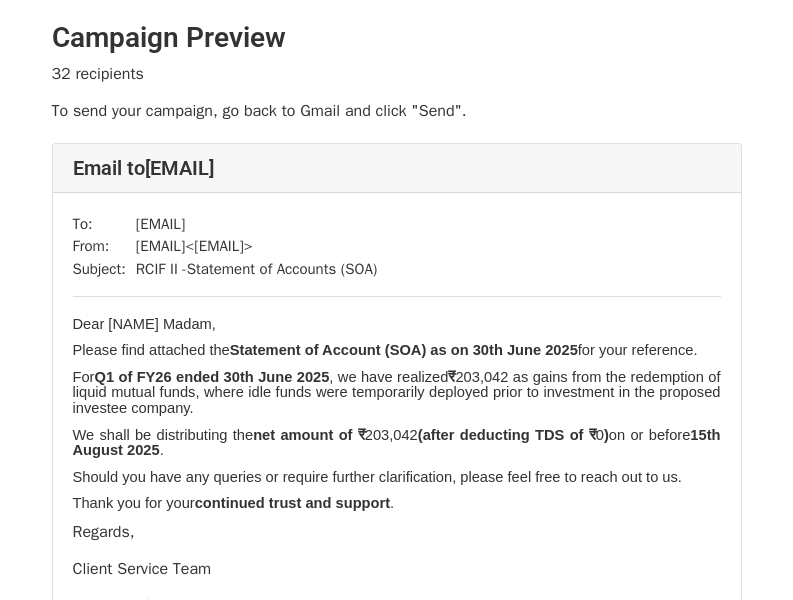 scroll, scrollTop: 0, scrollLeft: 0, axis: both 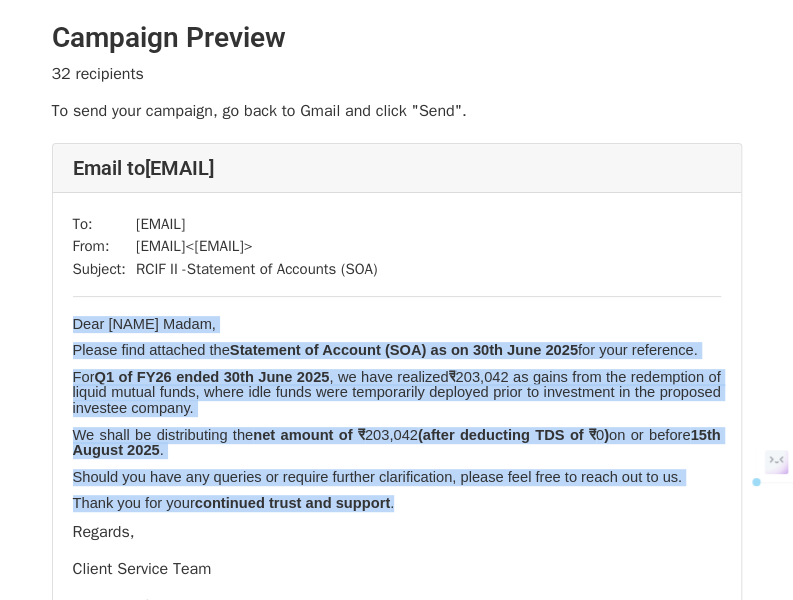 drag, startPoint x: 73, startPoint y: 324, endPoint x: 380, endPoint y: 503, distance: 355.37305 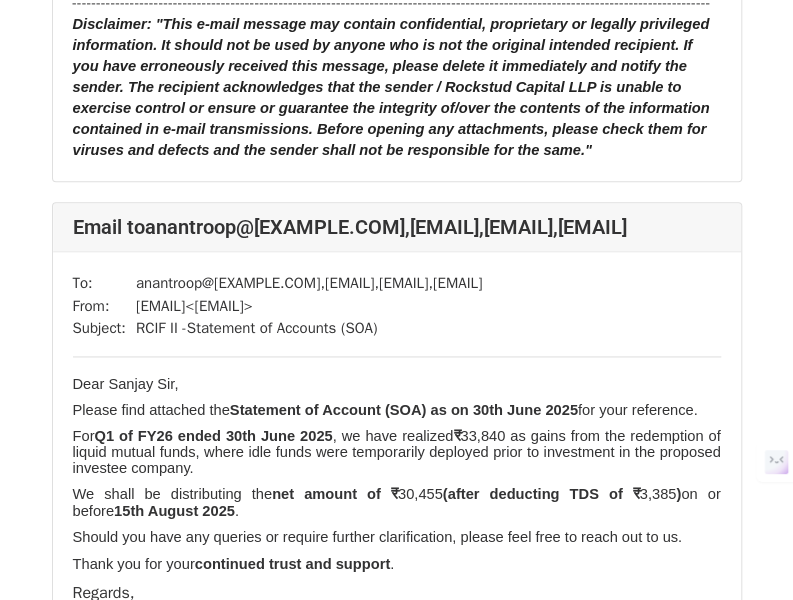 scroll, scrollTop: 736, scrollLeft: 0, axis: vertical 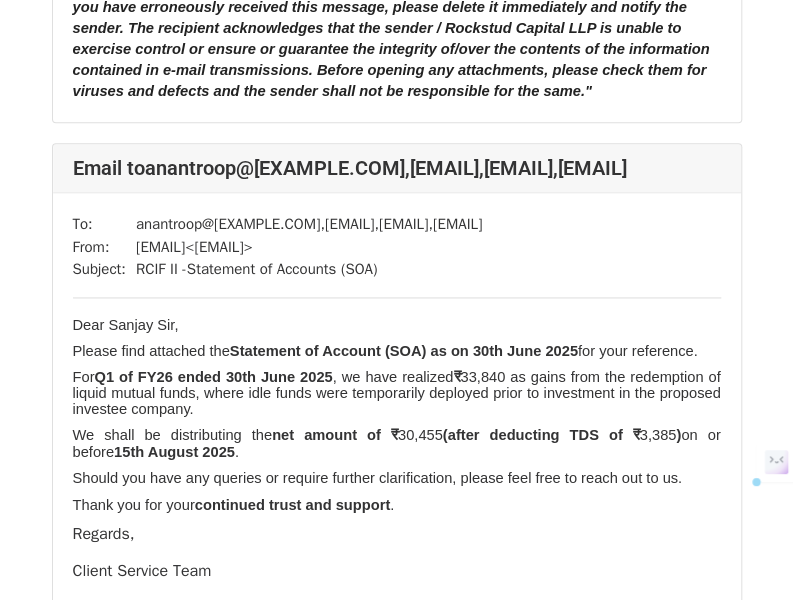 drag, startPoint x: 133, startPoint y: 254, endPoint x: 292, endPoint y: 281, distance: 161.27615 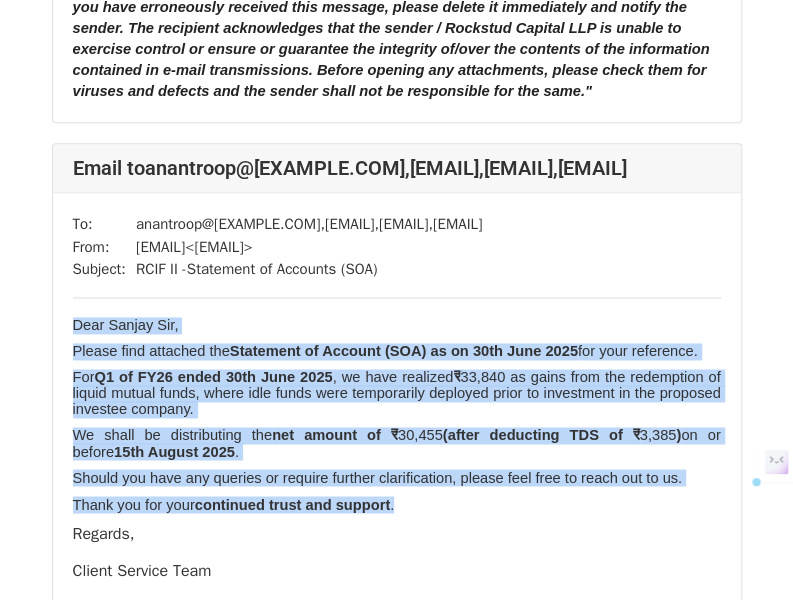 drag, startPoint x: 72, startPoint y: 377, endPoint x: 364, endPoint y: 553, distance: 340.93988 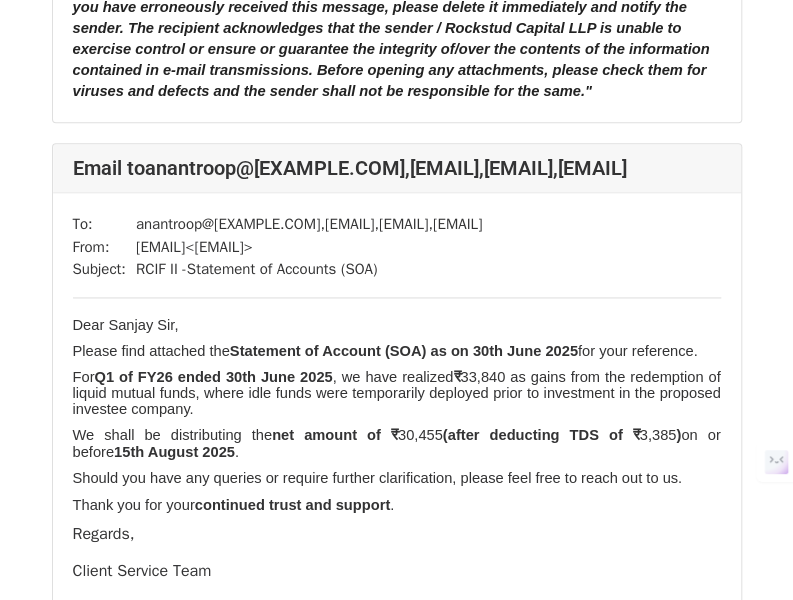 click on "RCIF II -Statement of Accounts (SOA)" at bounding box center [309, 269] 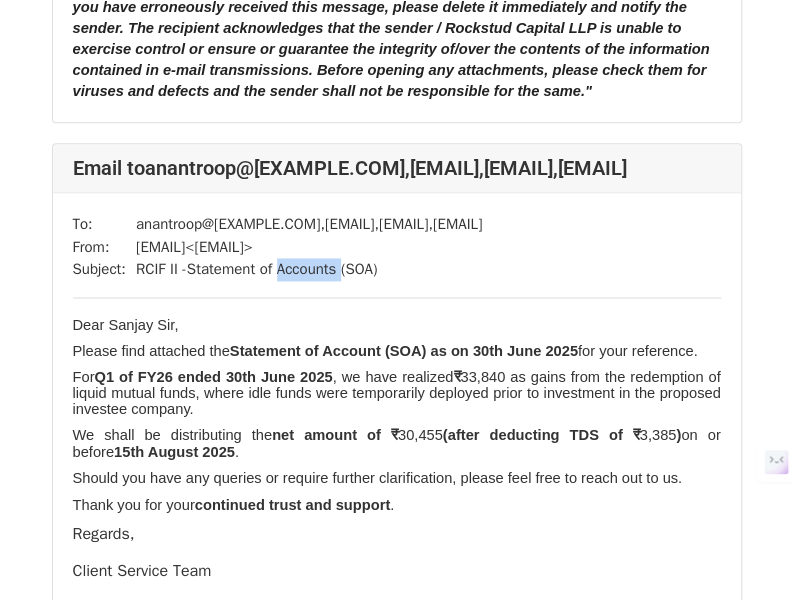 click on "RCIF II -Statement of Accounts (SOA)" at bounding box center [309, 269] 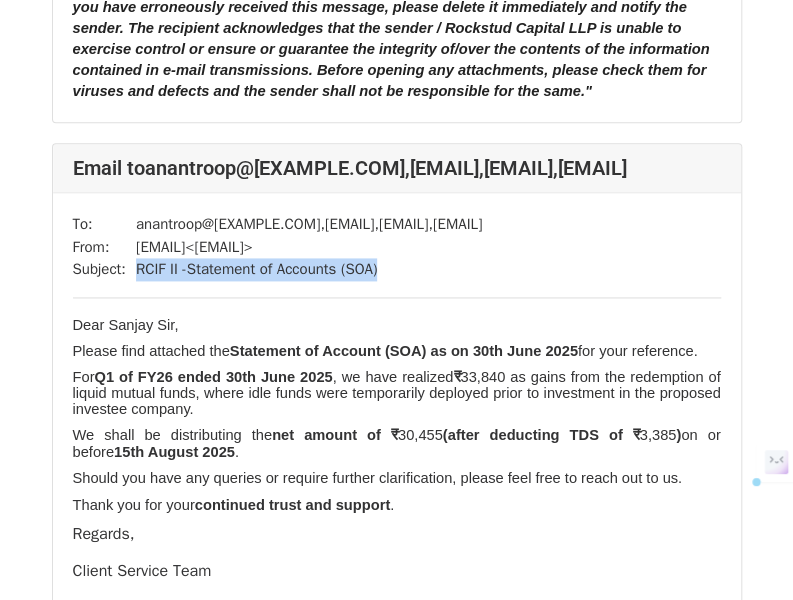 click on "RCIF II -Statement of Accounts (SOA)" at bounding box center (309, 269) 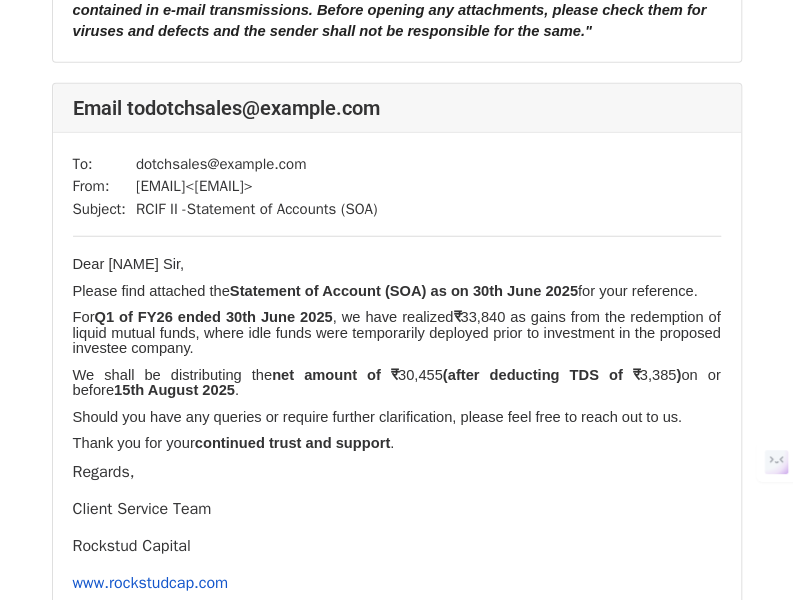scroll, scrollTop: 1541, scrollLeft: 0, axis: vertical 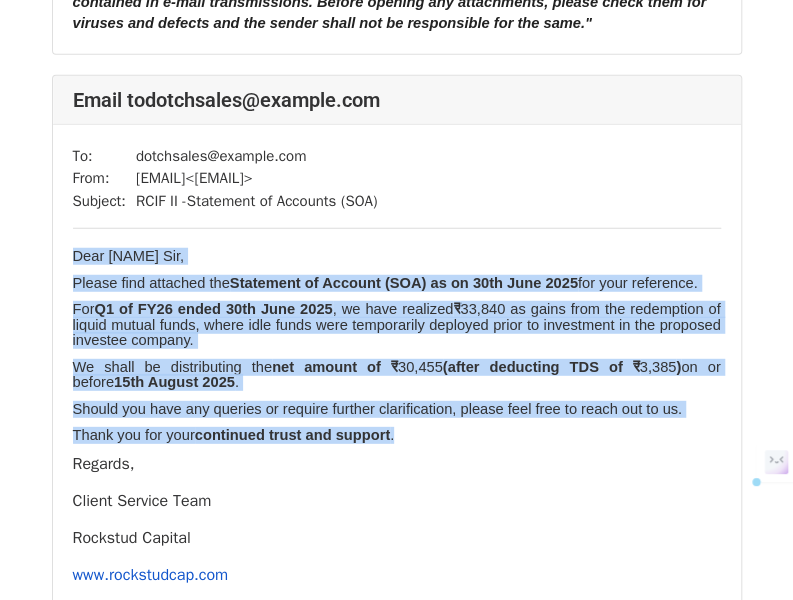 drag, startPoint x: 74, startPoint y: 314, endPoint x: 369, endPoint y: 501, distance: 349.2764 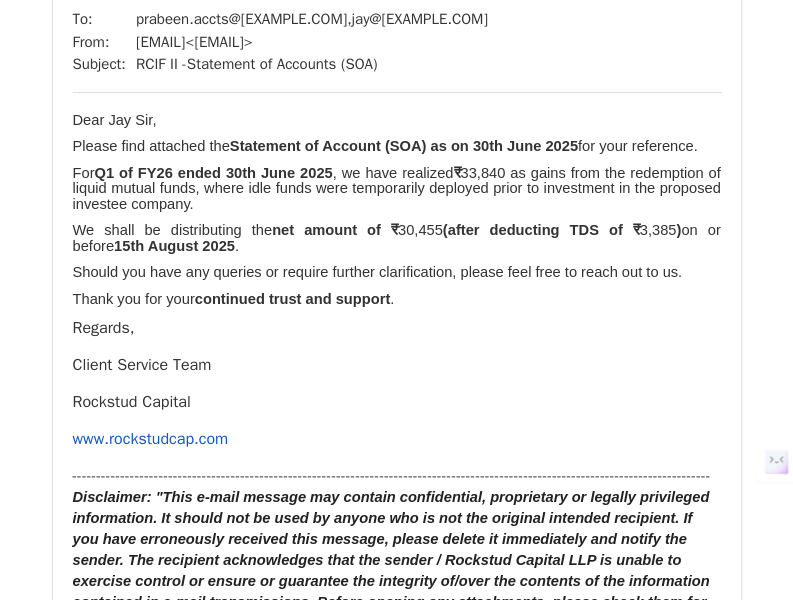 scroll, scrollTop: 2425, scrollLeft: 0, axis: vertical 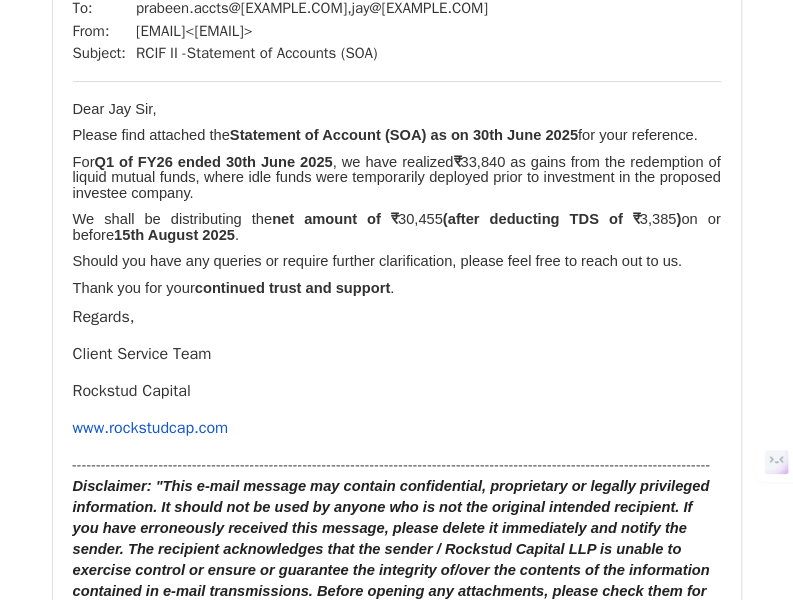 click on "RCIF II -Statement of Accounts (SOA)" at bounding box center [312, 53] 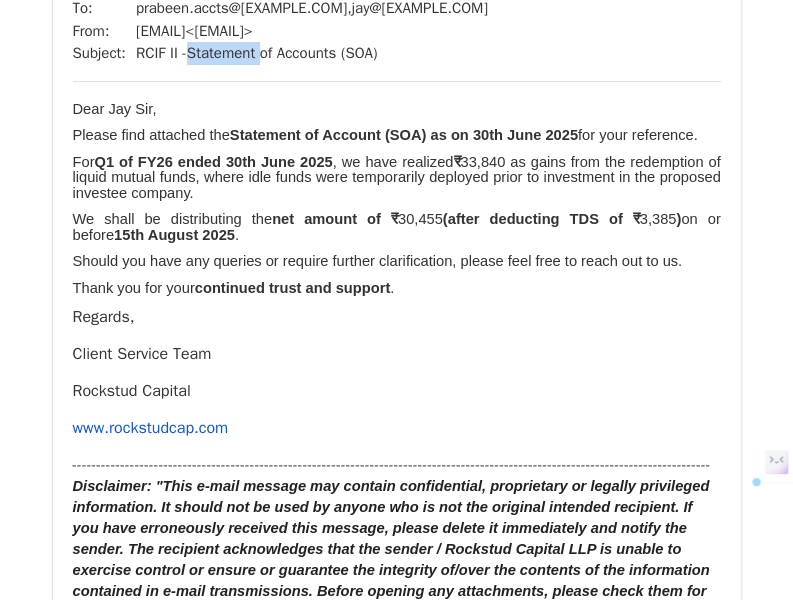 click on "RCIF II -Statement of Accounts (SOA)" at bounding box center [312, 53] 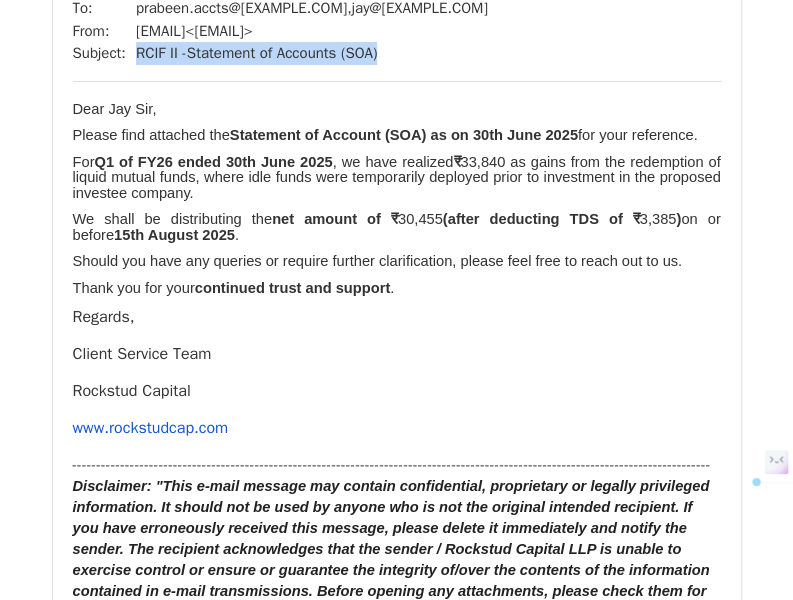 click on "RCIF II -Statement of Accounts (SOA)" at bounding box center [312, 53] 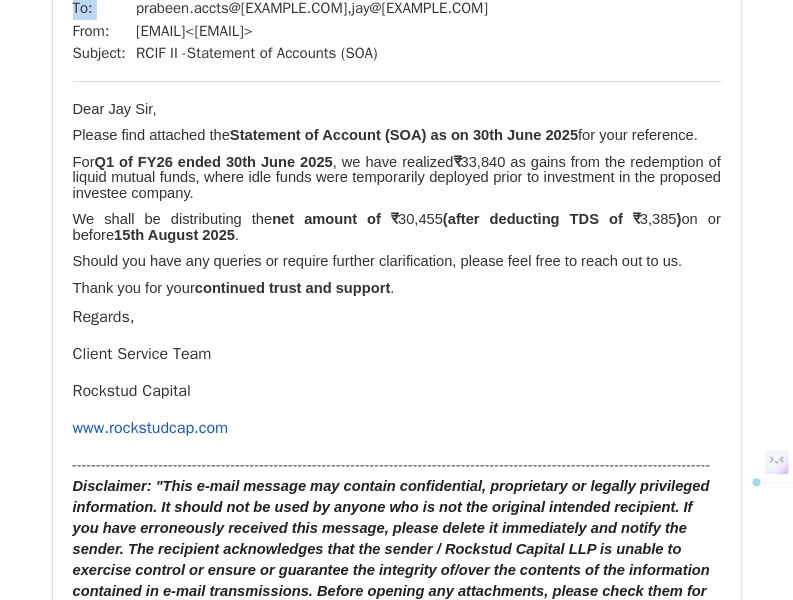 drag, startPoint x: 135, startPoint y: 99, endPoint x: 581, endPoint y: 108, distance: 446.0908 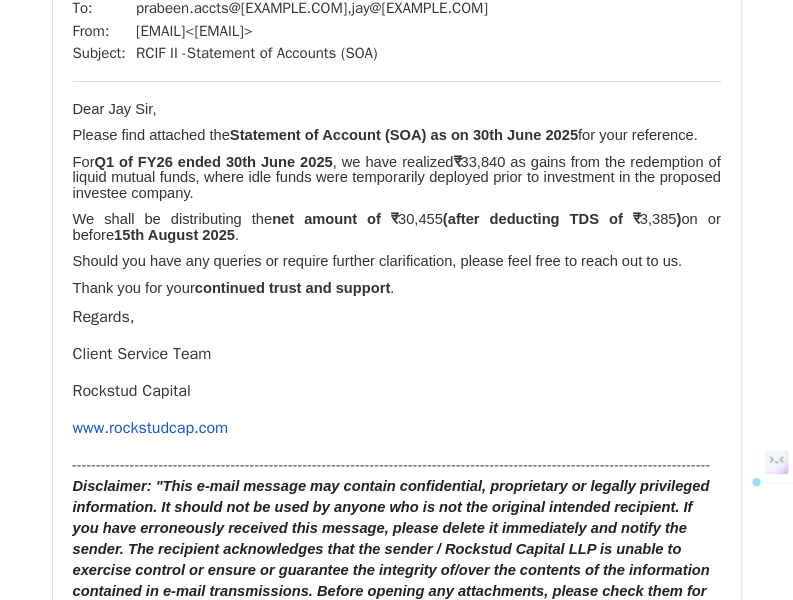 click on "client.service@rockstudcap.com  < client.service@rockstudcap.com >" at bounding box center (312, 31) 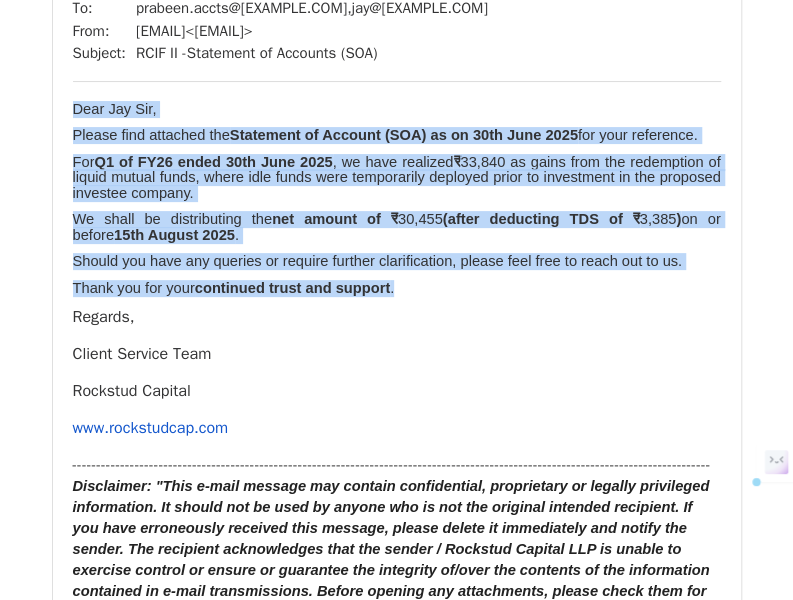 drag, startPoint x: 71, startPoint y: 197, endPoint x: 376, endPoint y: 377, distance: 354.15393 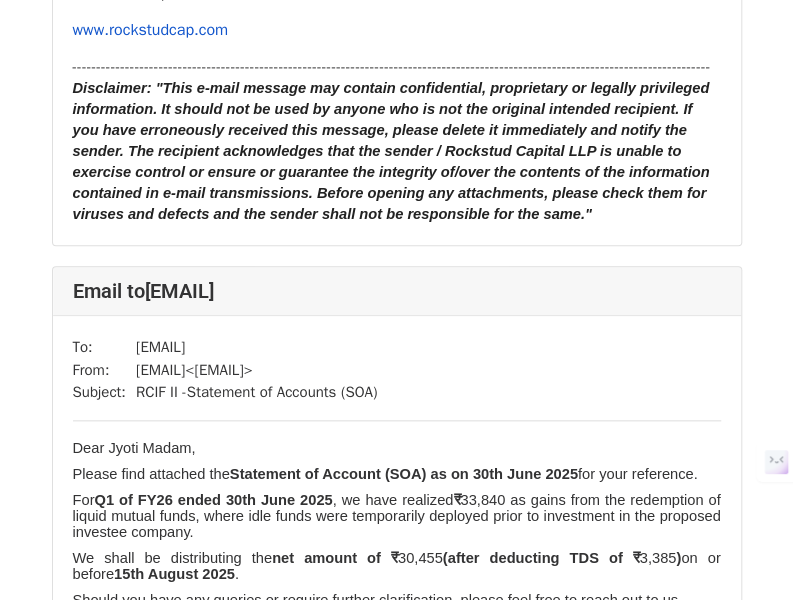 scroll, scrollTop: 2959, scrollLeft: 0, axis: vertical 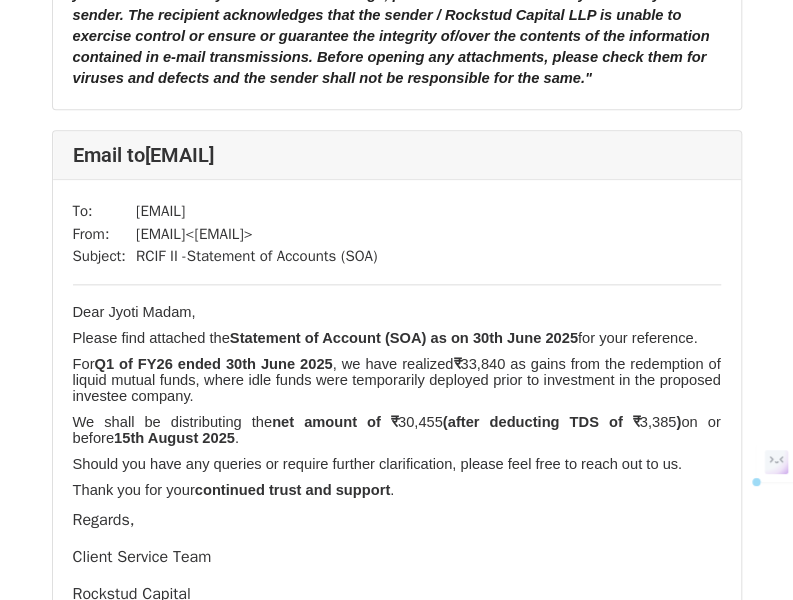drag, startPoint x: 128, startPoint y: 308, endPoint x: 348, endPoint y: 307, distance: 220.00227 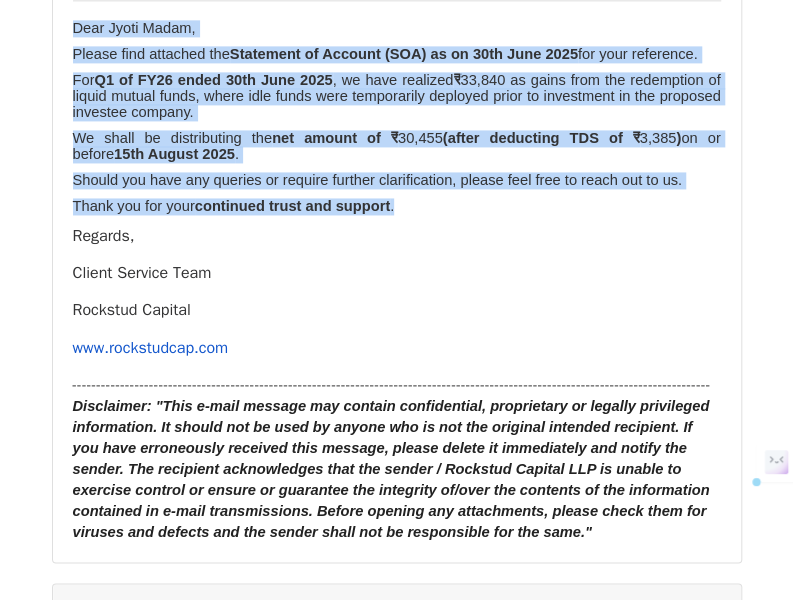 drag, startPoint x: 75, startPoint y: 127, endPoint x: 367, endPoint y: 303, distance: 340.93988 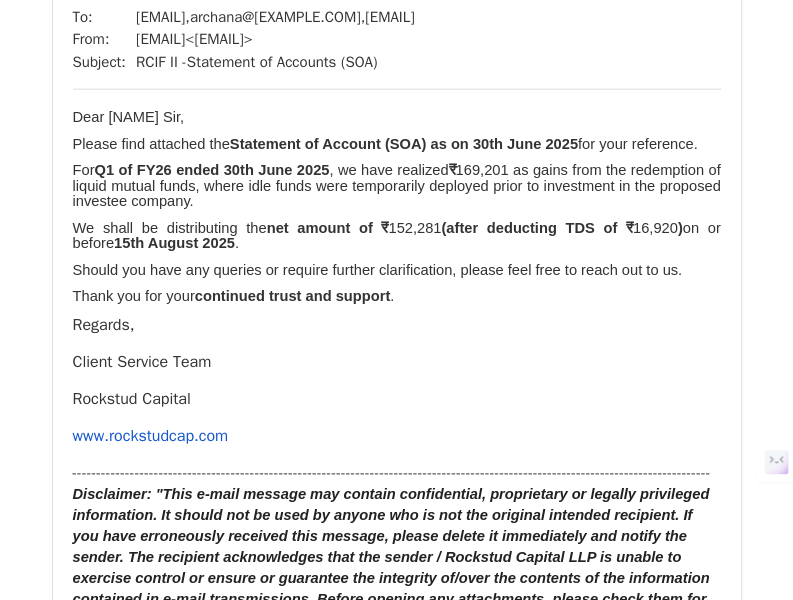 scroll, scrollTop: 3897, scrollLeft: 0, axis: vertical 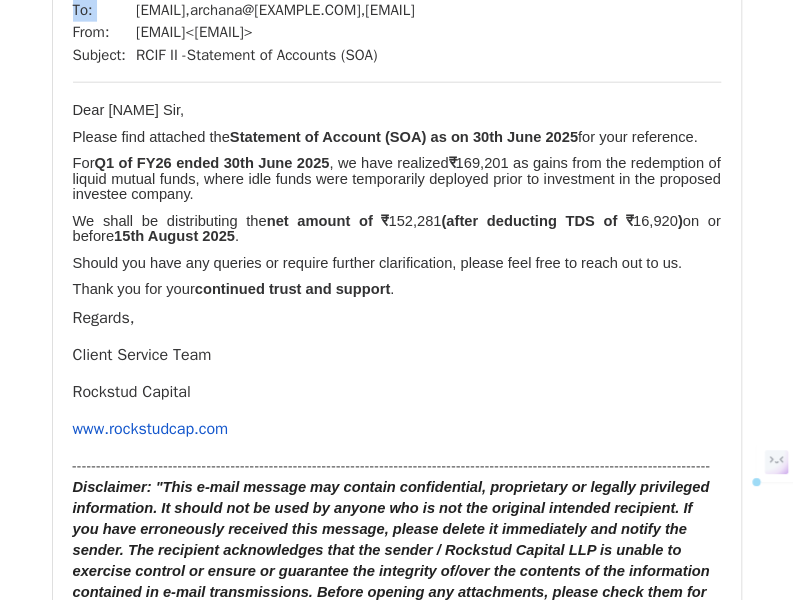 drag, startPoint x: 137, startPoint y: 143, endPoint x: 672, endPoint y: 140, distance: 535.0084 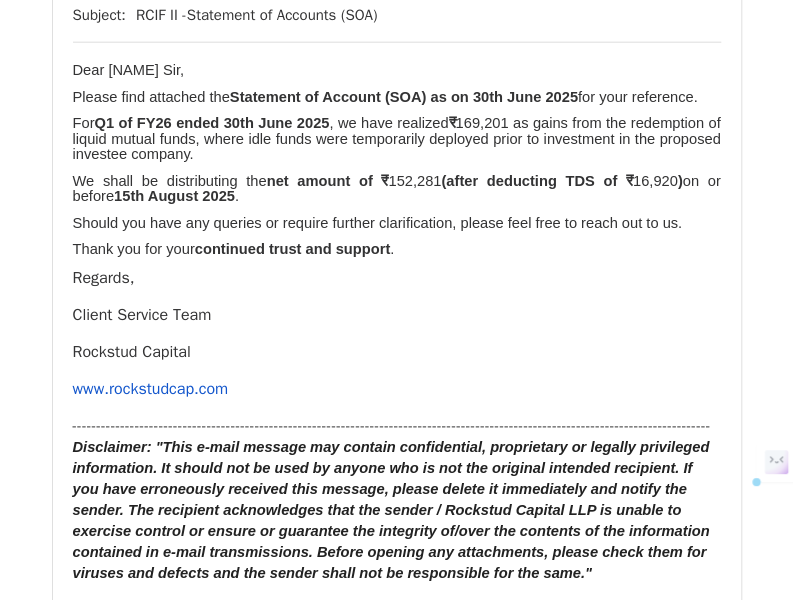 click on "khazana.tradelinks@gmail.com ,  archana@subhkam.com ,  rishabh@subhkam.com" at bounding box center (275, -30) 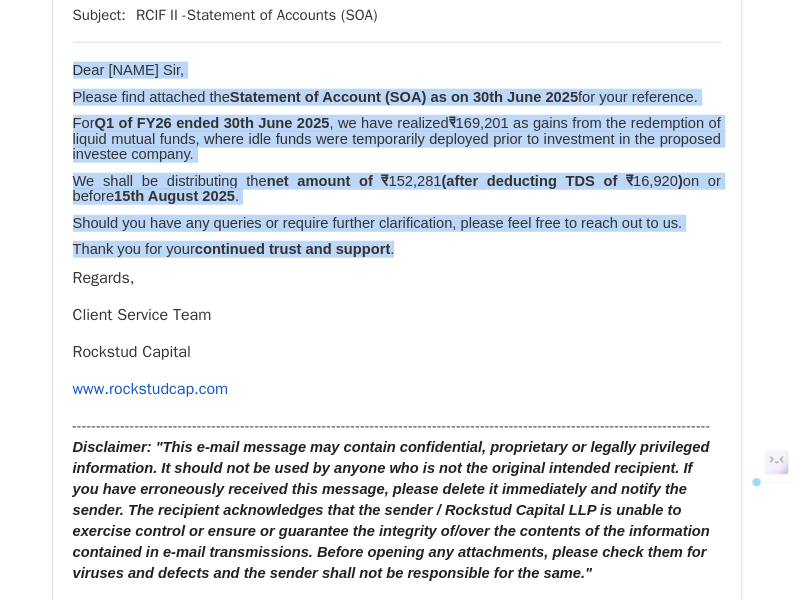 drag, startPoint x: 73, startPoint y: 195, endPoint x: 423, endPoint y: 377, distance: 394.49207 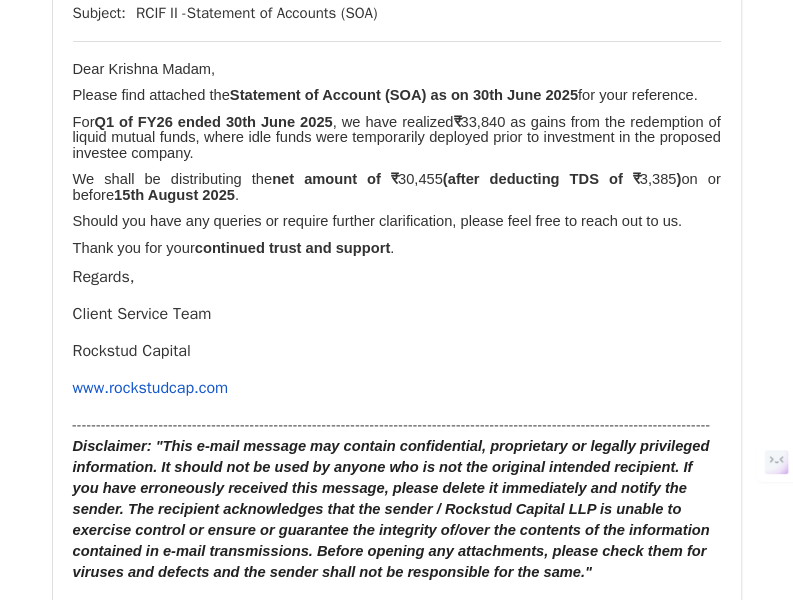 scroll, scrollTop: 4672, scrollLeft: 0, axis: vertical 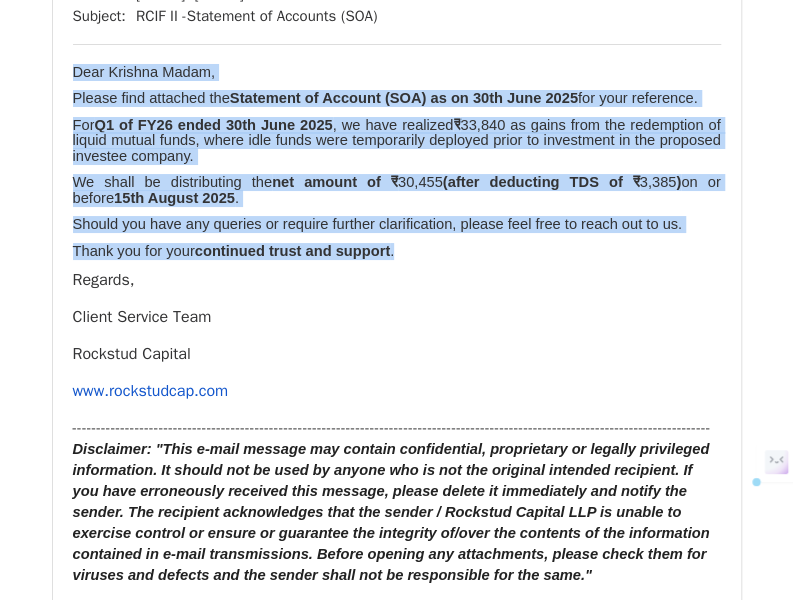 drag, startPoint x: 73, startPoint y: 208, endPoint x: 382, endPoint y: 379, distance: 353.16003 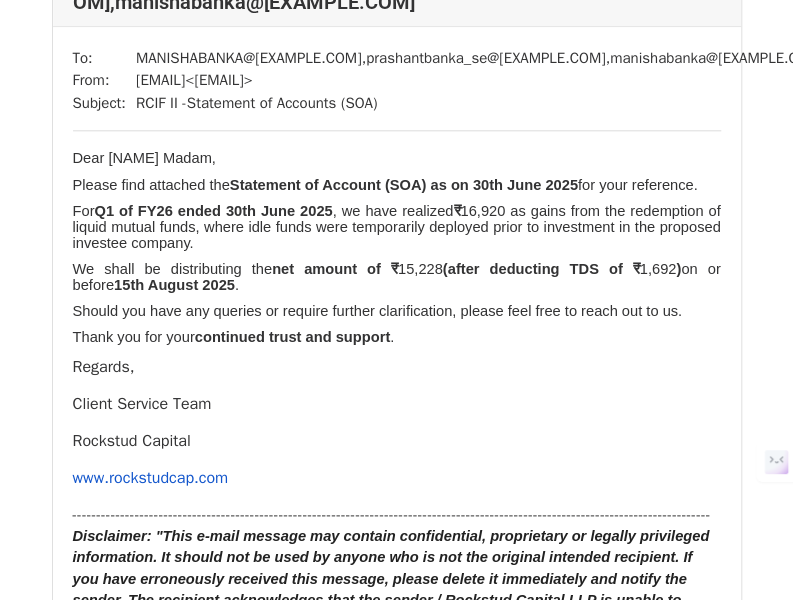 scroll, scrollTop: 5406, scrollLeft: 0, axis: vertical 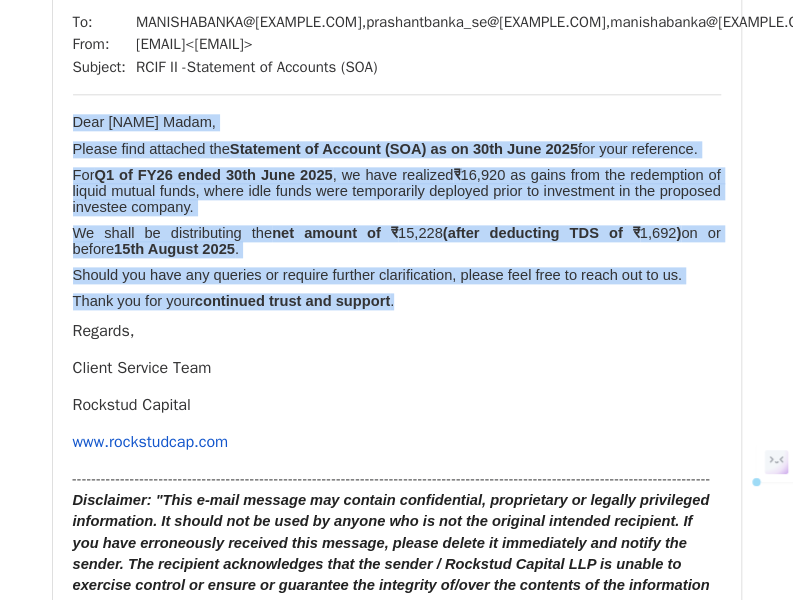 drag, startPoint x: 70, startPoint y: 261, endPoint x: 364, endPoint y: 440, distance: 344.2049 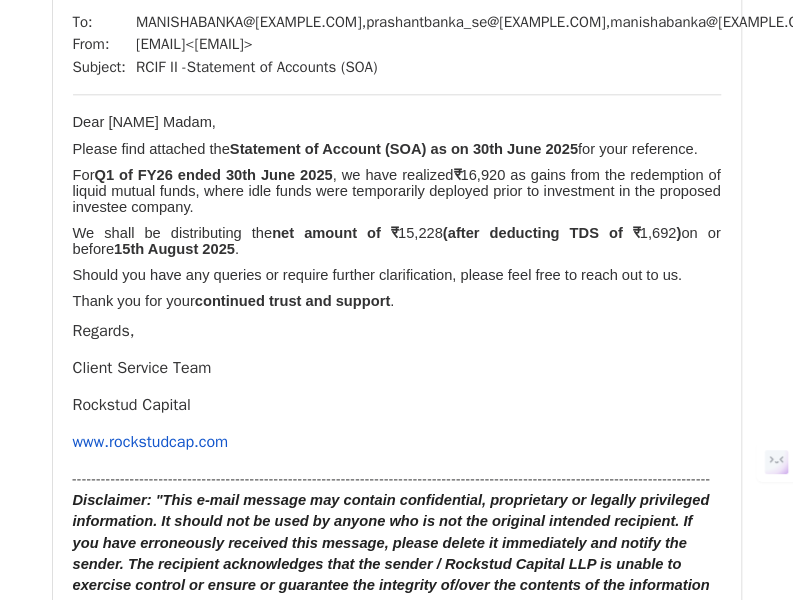 click on "MANISHABANKA@YAHOO.COM ,  prashantbanka_se@yahoo.com ,  manishabanka@gmail.com" at bounding box center [480, 22] 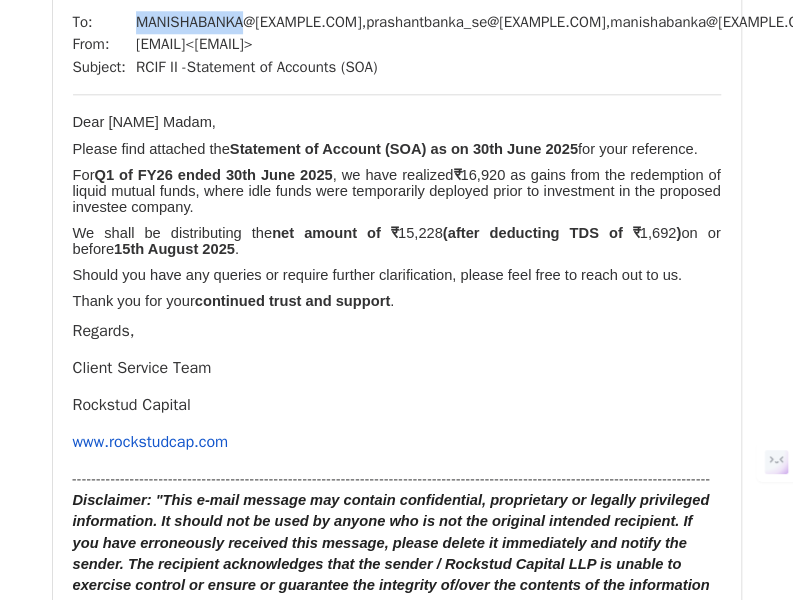 click on "MANISHABANKA@YAHOO.COM ,  prashantbanka_se@yahoo.com ,  manishabanka@gmail.com" at bounding box center (480, 22) 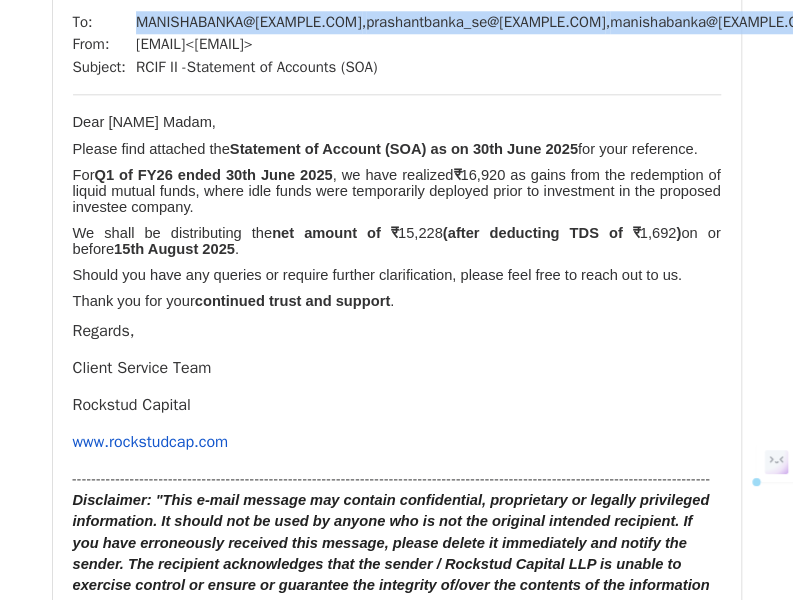 click on "MANISHABANKA@YAHOO.COM ,  prashantbanka_se@yahoo.com ,  manishabanka@gmail.com" at bounding box center [480, 22] 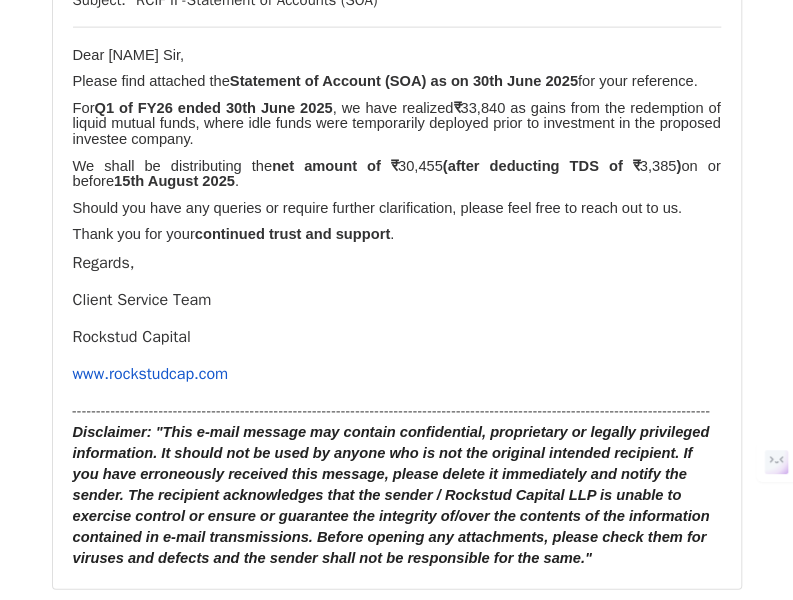 scroll, scrollTop: 6209, scrollLeft: 0, axis: vertical 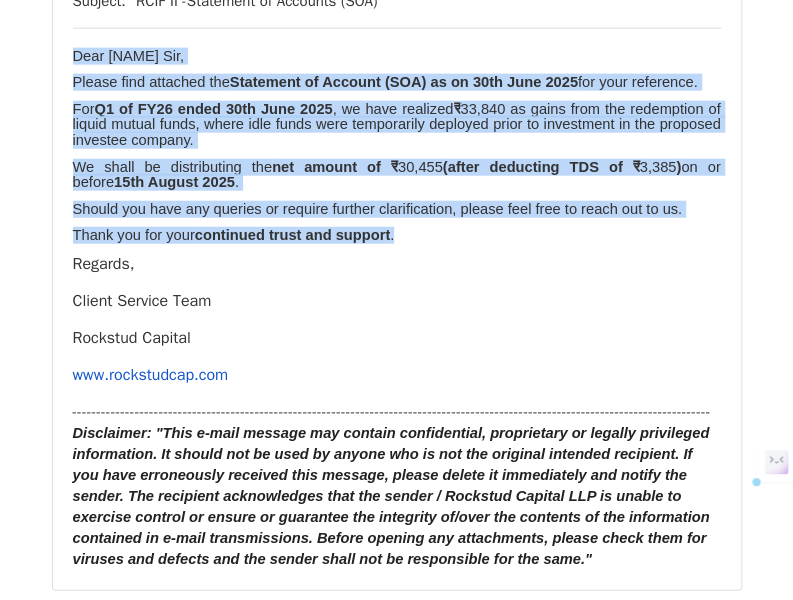 drag, startPoint x: 72, startPoint y: 222, endPoint x: 378, endPoint y: 401, distance: 354.50952 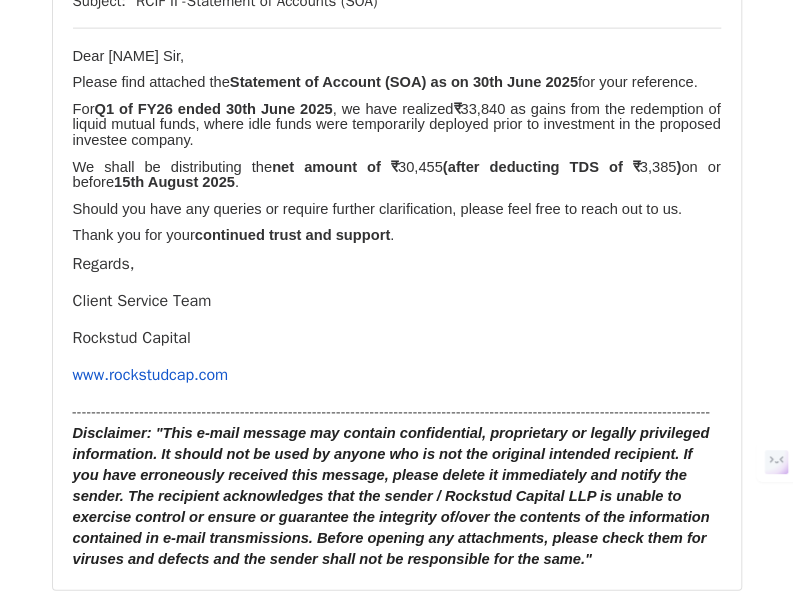 click on "nitin@bmwventures.com ,  bijay@bmwventures.com ,  casujeetsinghania@gmail.com" at bounding box center [257, -44] 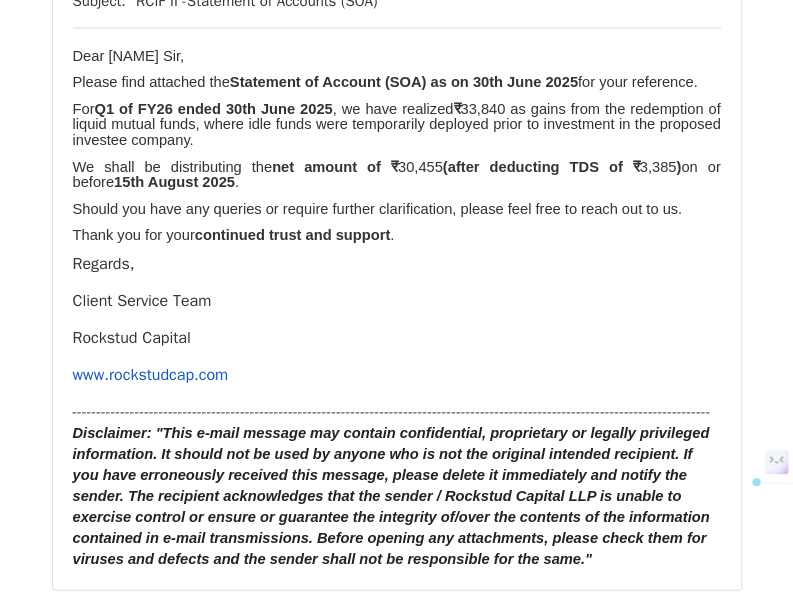 click on "nitin@bmwventures.com ,  bijay@bmwventures.com ,  casujeetsinghania@gmail.com" at bounding box center (257, -44) 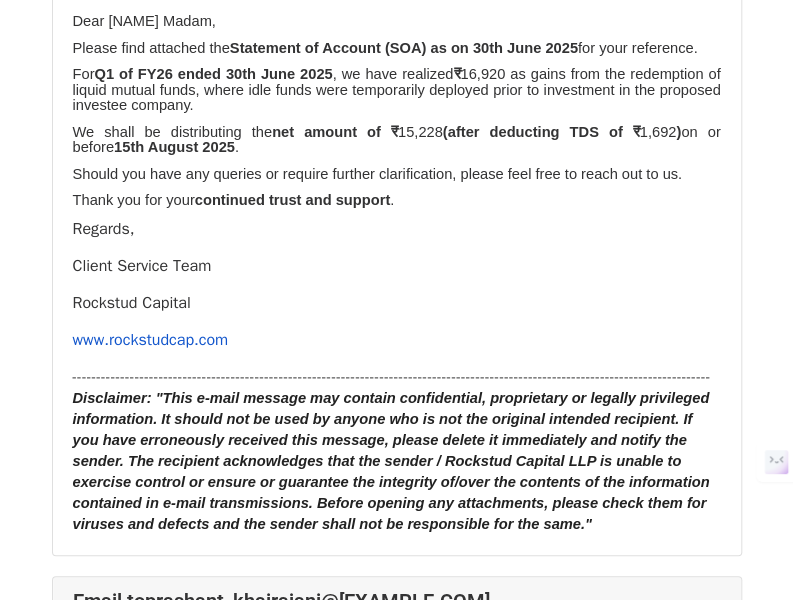 scroll, scrollTop: 7028, scrollLeft: 0, axis: vertical 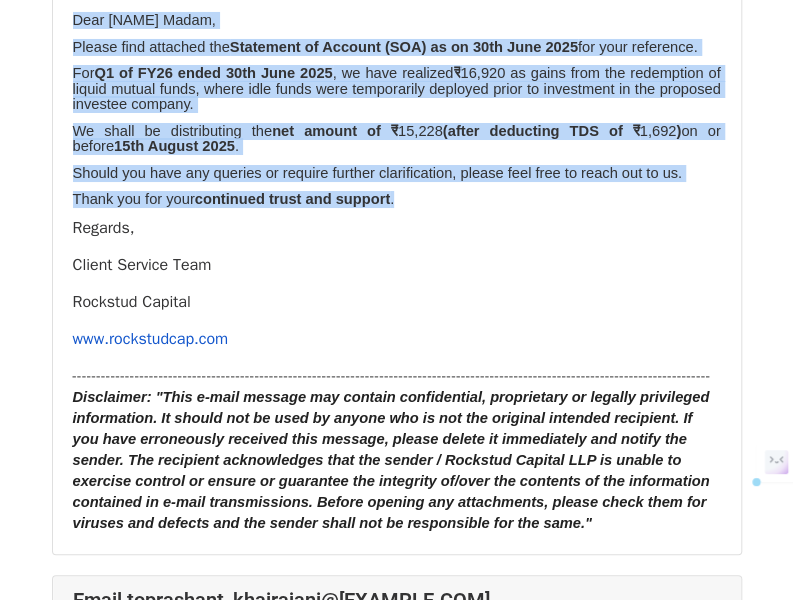drag, startPoint x: 71, startPoint y: 218, endPoint x: 460, endPoint y: 395, distance: 427.3757 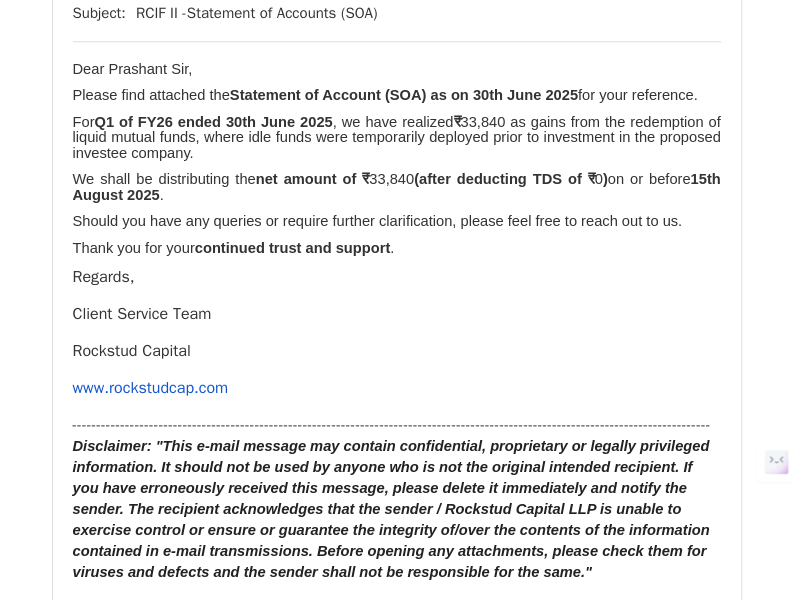 scroll, scrollTop: 7718, scrollLeft: 0, axis: vertical 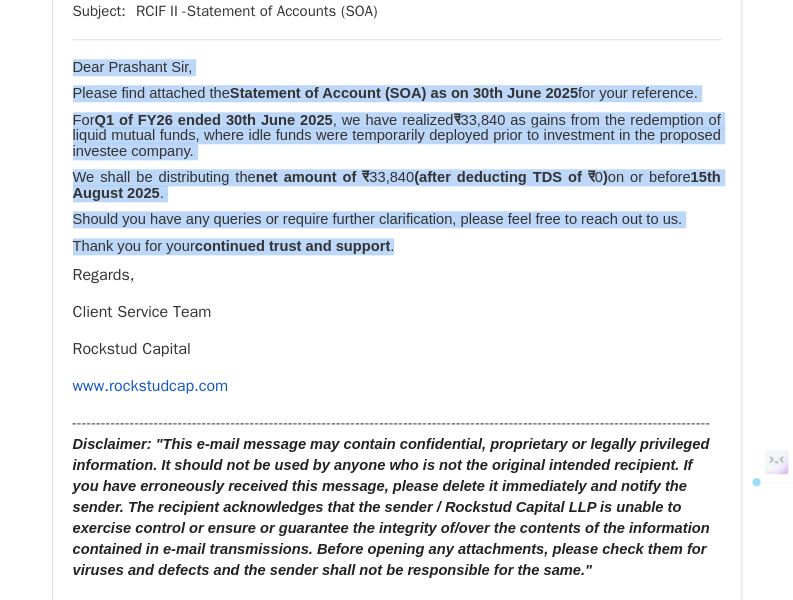drag, startPoint x: 72, startPoint y: 273, endPoint x: 386, endPoint y: 455, distance: 362.9325 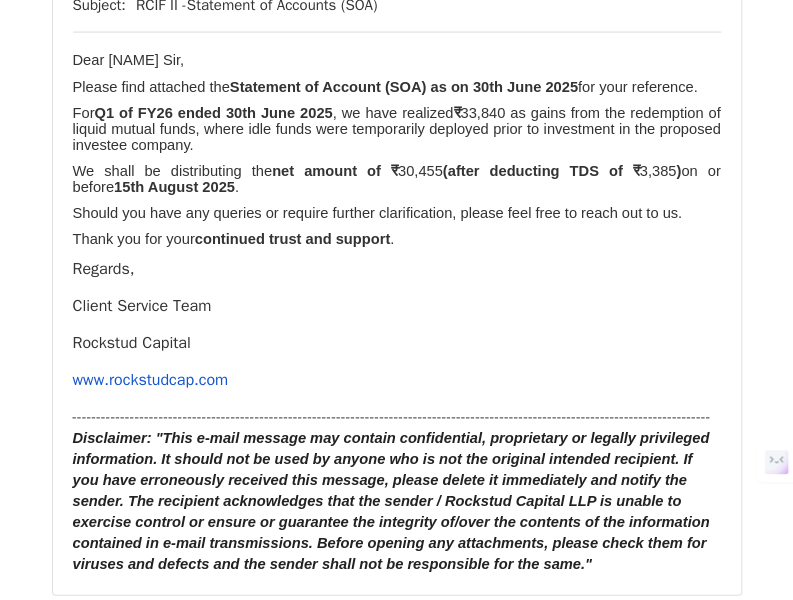 scroll, scrollTop: 8465, scrollLeft: 0, axis: vertical 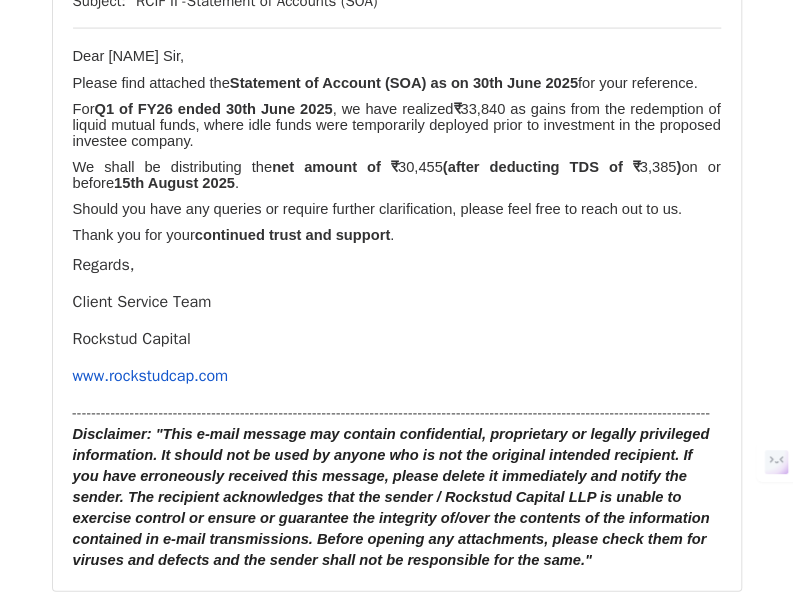 click on "prateekagarwalla1@gmail.com ,  sandeep_7777@hotmail.com" at bounding box center (257, -44) 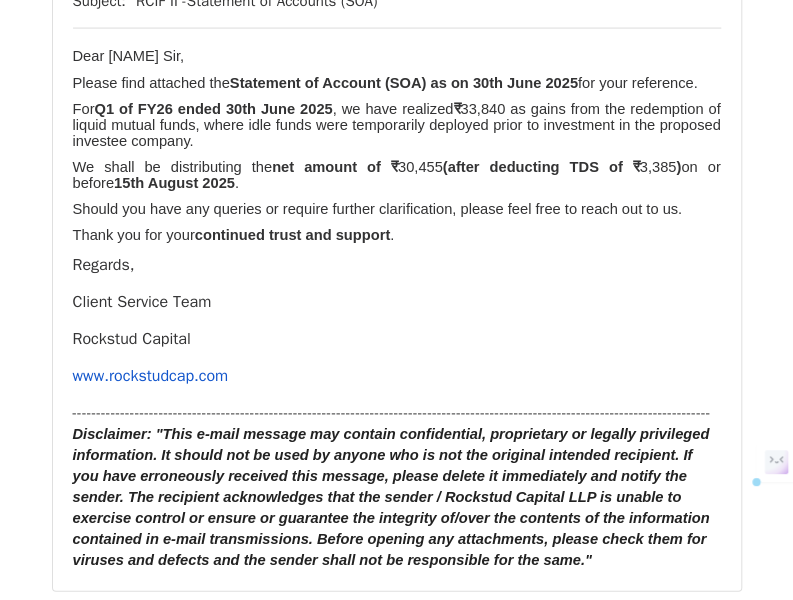 click on "prateekagarwalla1@gmail.com ,  sandeep_7777@hotmail.com" at bounding box center (257, -44) 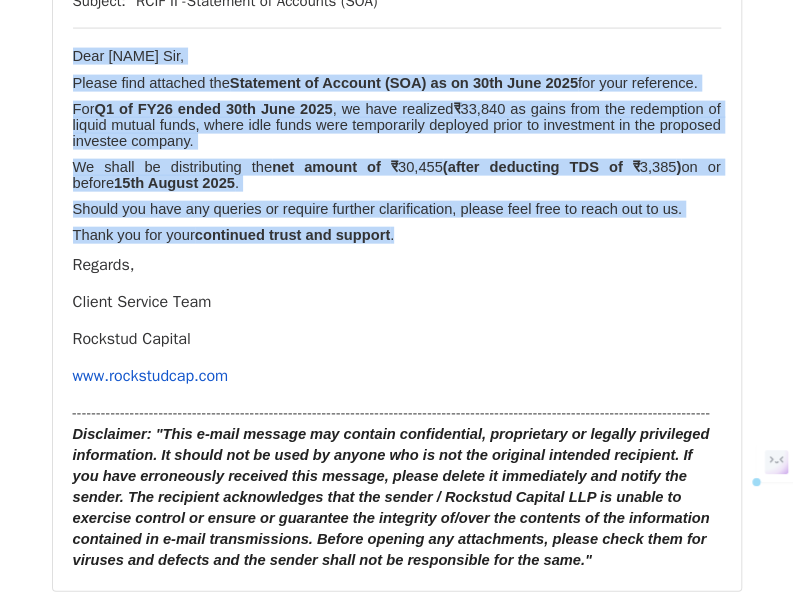 drag, startPoint x: 66, startPoint y: 270, endPoint x: 374, endPoint y: 443, distance: 353.26053 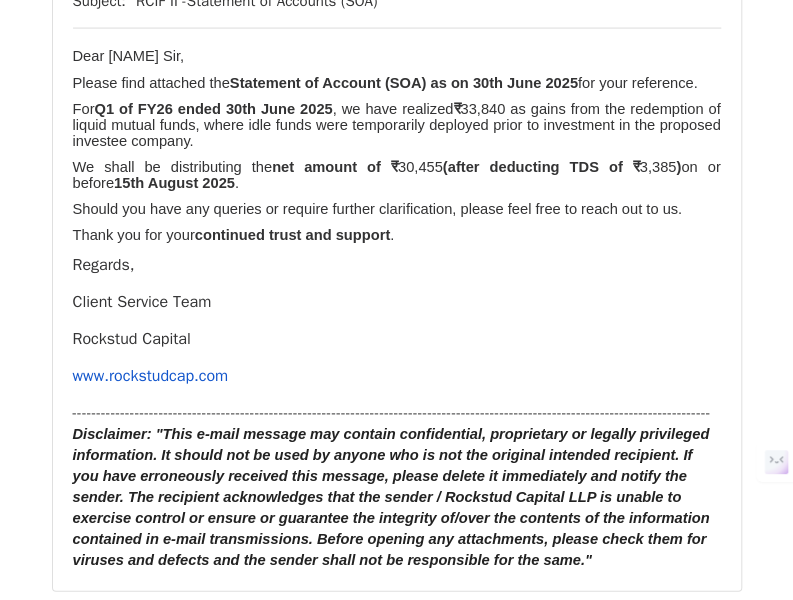 click on "RCIF II -Statement of Accounts (SOA)" at bounding box center [257, 1] 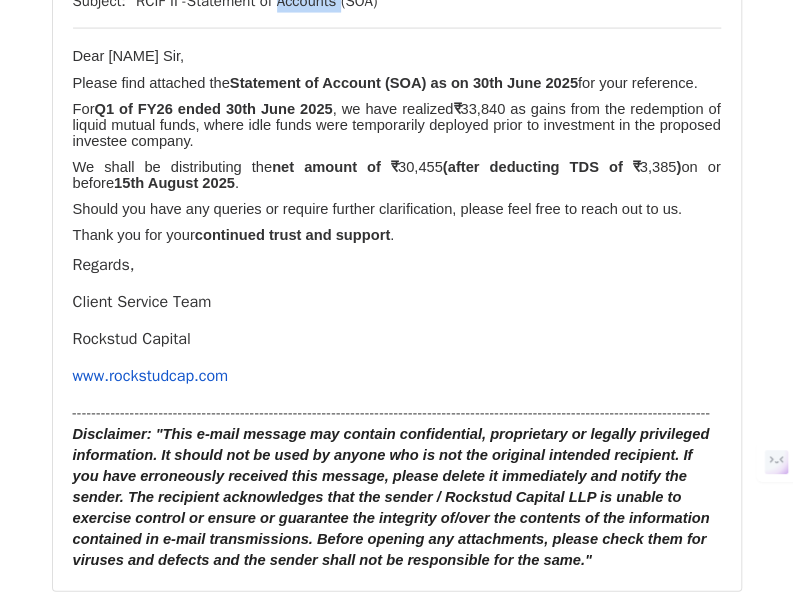 click on "RCIF II -Statement of Accounts (SOA)" at bounding box center [257, 1] 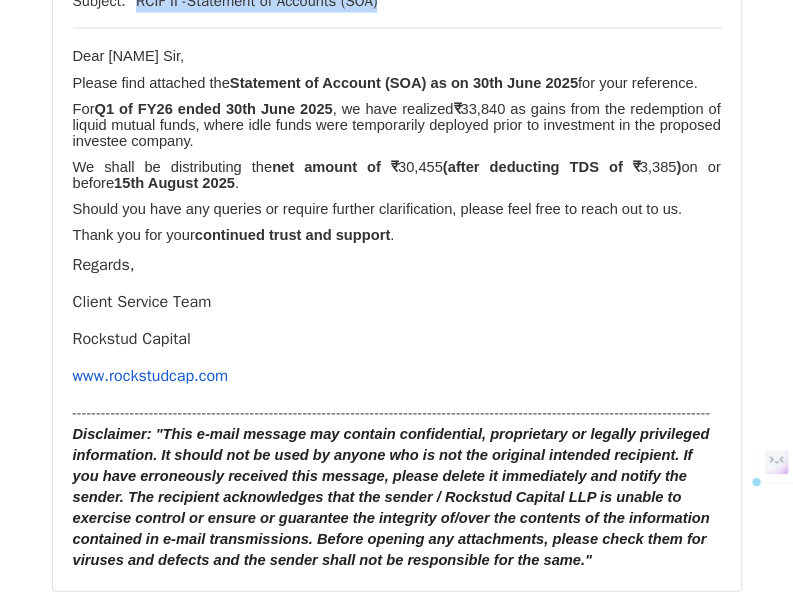 click on "RCIF II -Statement of Accounts (SOA)" at bounding box center (257, 1) 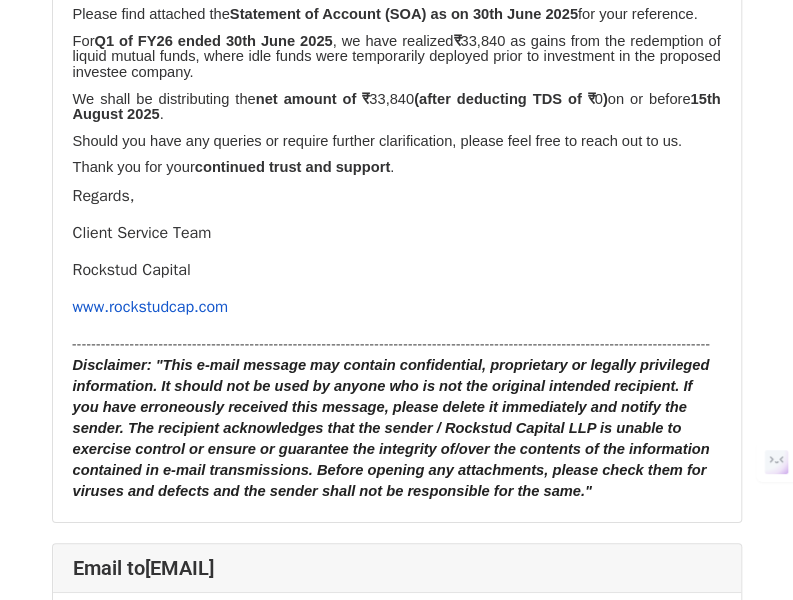 scroll, scrollTop: 9285, scrollLeft: 0, axis: vertical 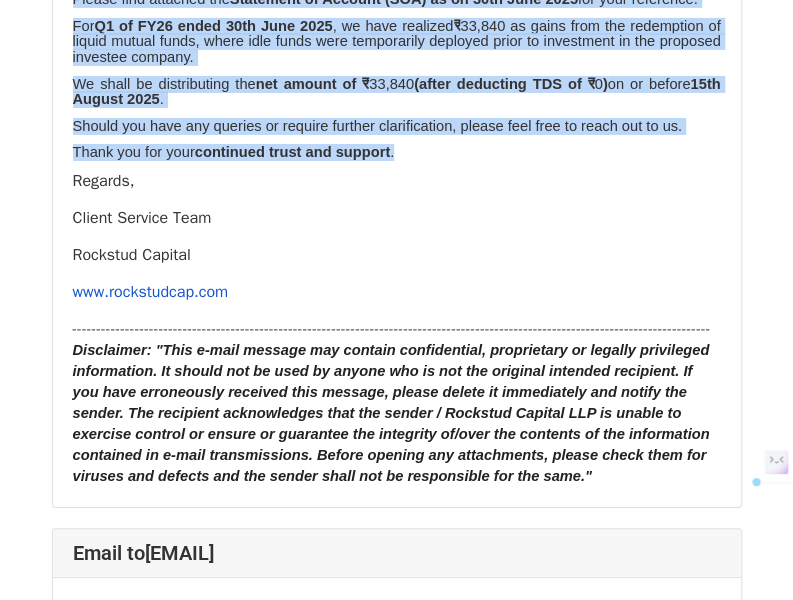drag, startPoint x: 78, startPoint y: 197, endPoint x: 376, endPoint y: 367, distance: 343.08017 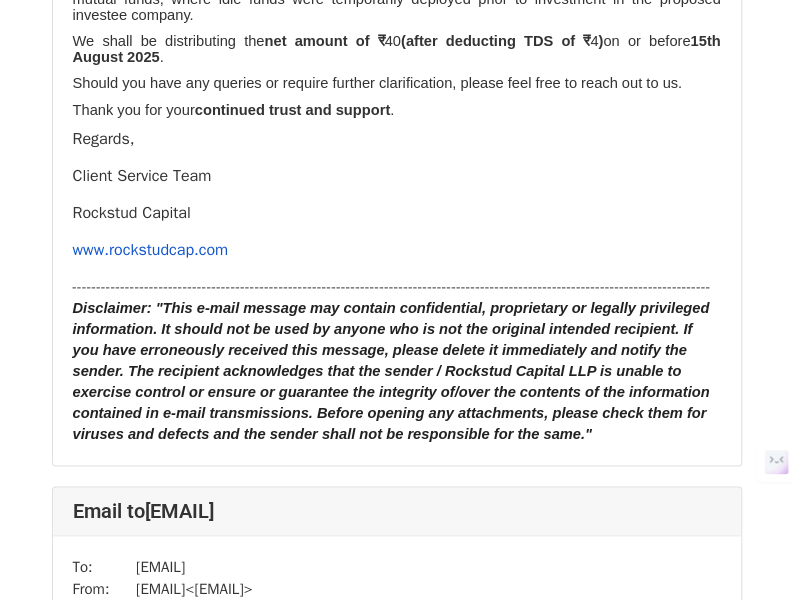 scroll, scrollTop: 10086, scrollLeft: 0, axis: vertical 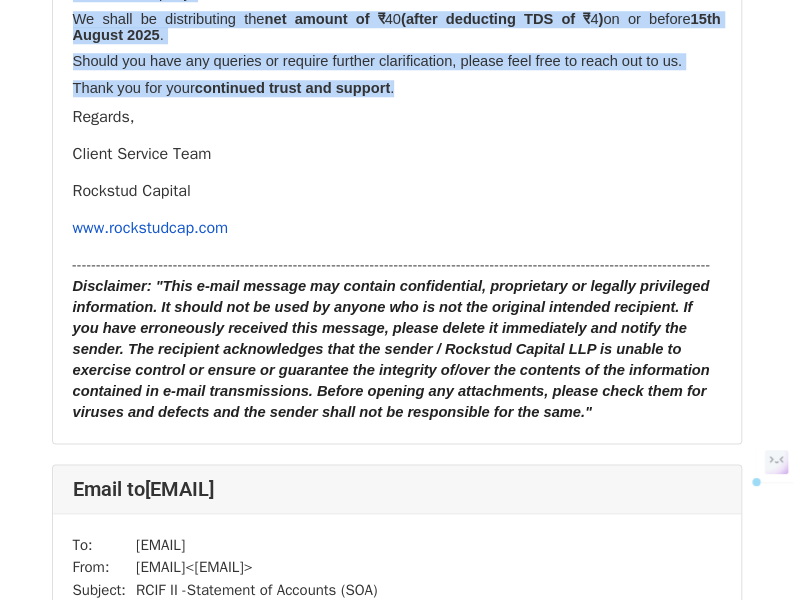 drag, startPoint x: 74, startPoint y: 145, endPoint x: 390, endPoint y: 292, distance: 348.51828 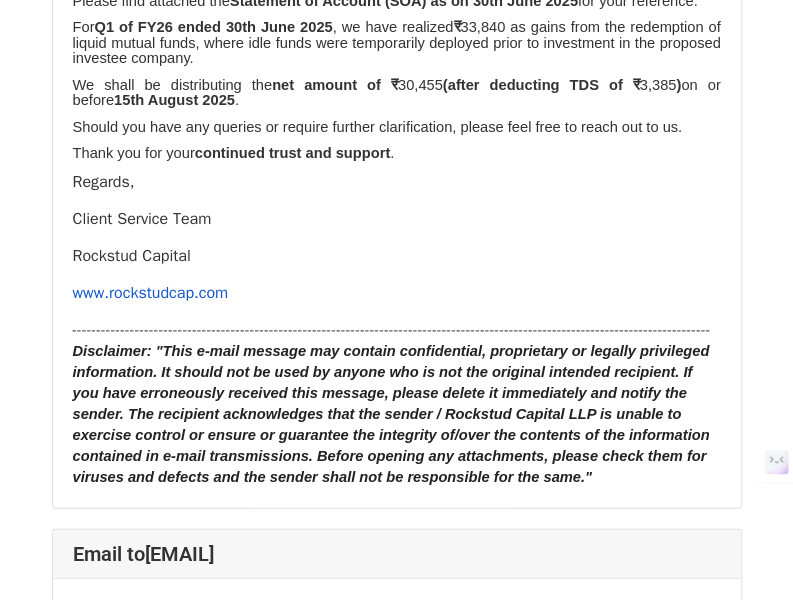 scroll, scrollTop: 10758, scrollLeft: 0, axis: vertical 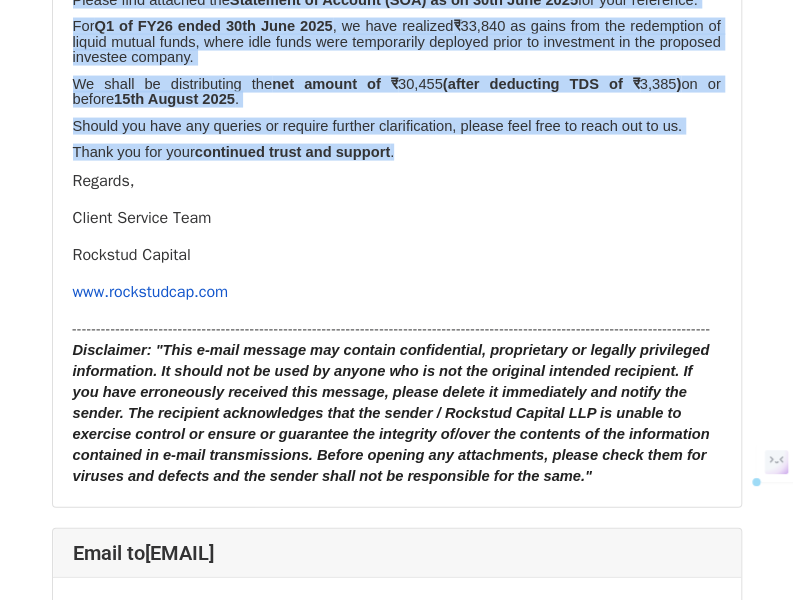 drag, startPoint x: 71, startPoint y: 175, endPoint x: 373, endPoint y: 355, distance: 351.5736 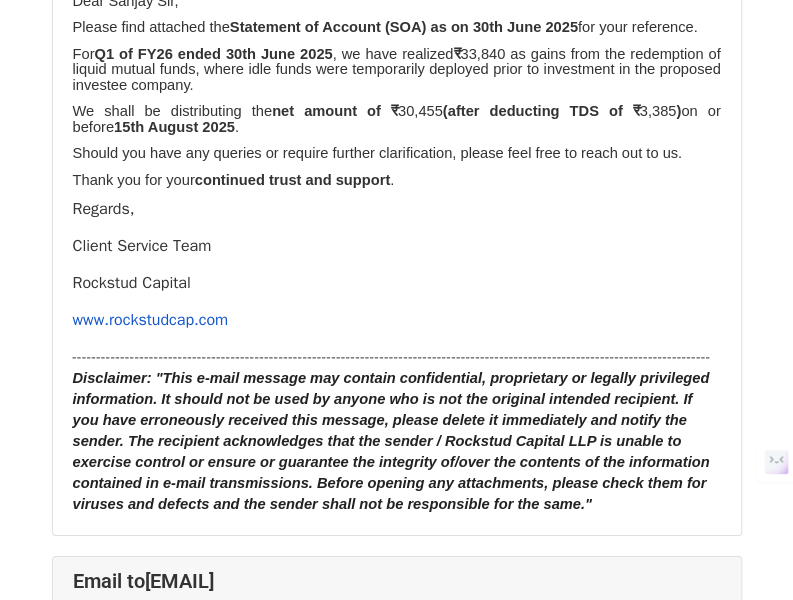 scroll, scrollTop: 11468, scrollLeft: 0, axis: vertical 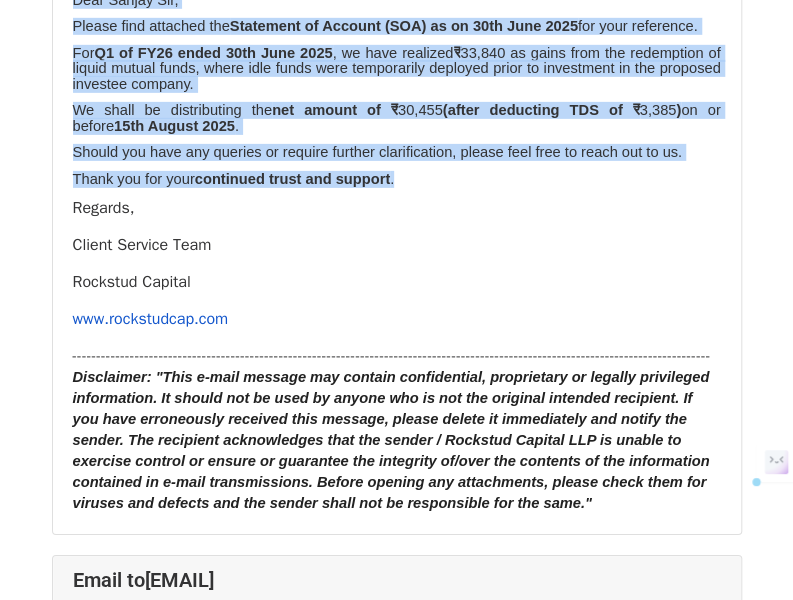 drag, startPoint x: 71, startPoint y: 206, endPoint x: 383, endPoint y: 393, distance: 363.74854 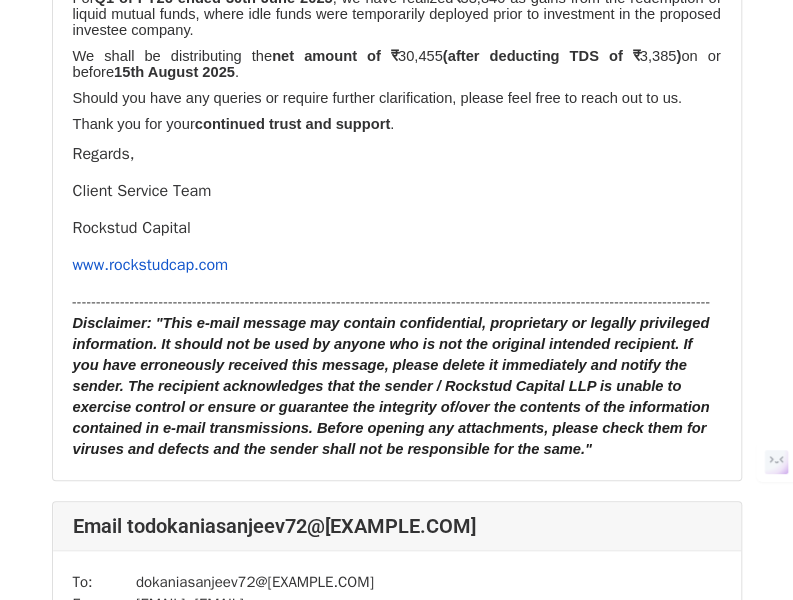 scroll, scrollTop: 12261, scrollLeft: 0, axis: vertical 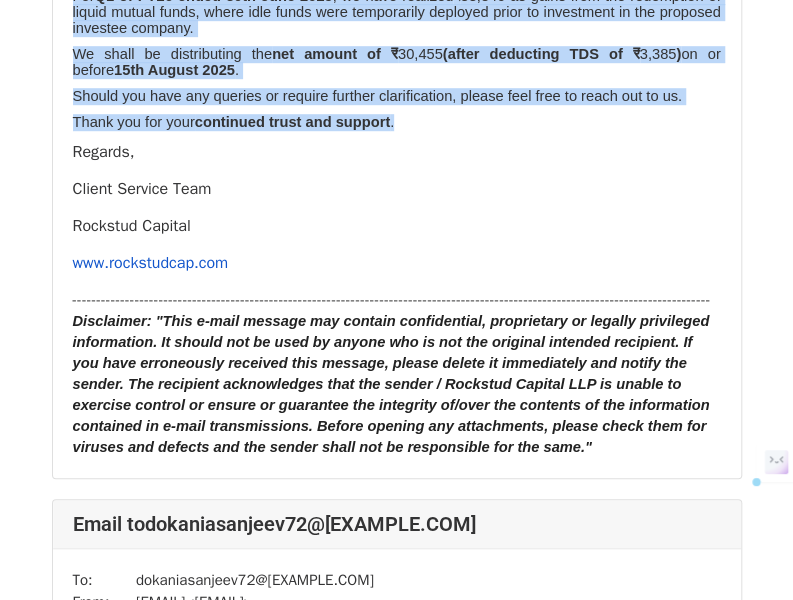 drag, startPoint x: 76, startPoint y: 159, endPoint x: 368, endPoint y: 343, distance: 345.13766 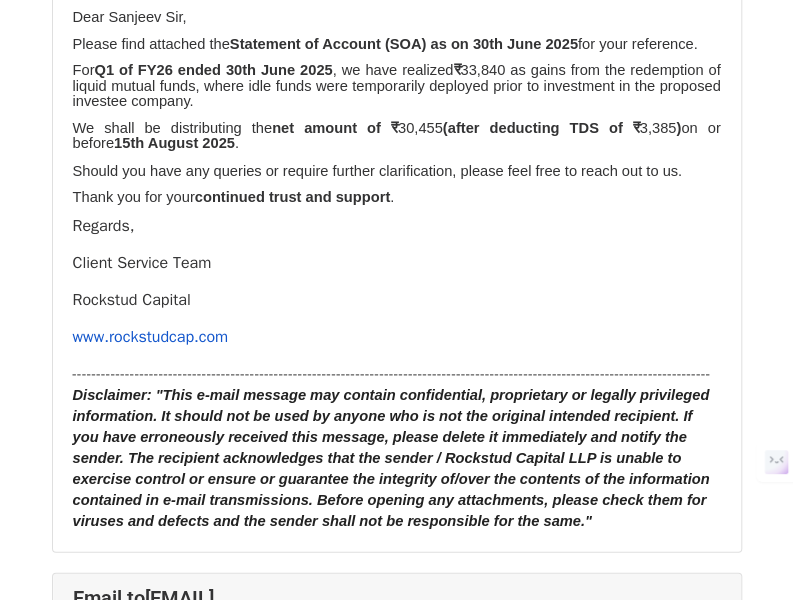 scroll, scrollTop: 12925, scrollLeft: 0, axis: vertical 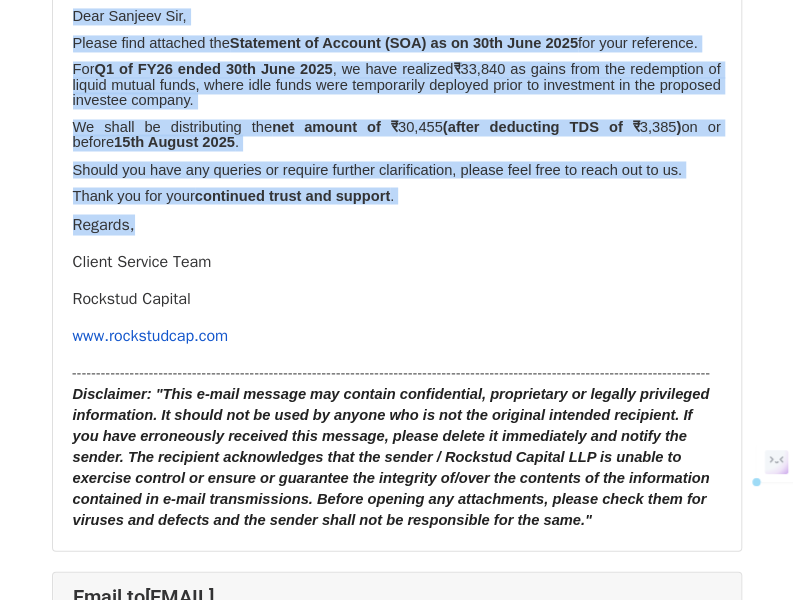 drag, startPoint x: 70, startPoint y: 240, endPoint x: 382, endPoint y: 437, distance: 368.98917 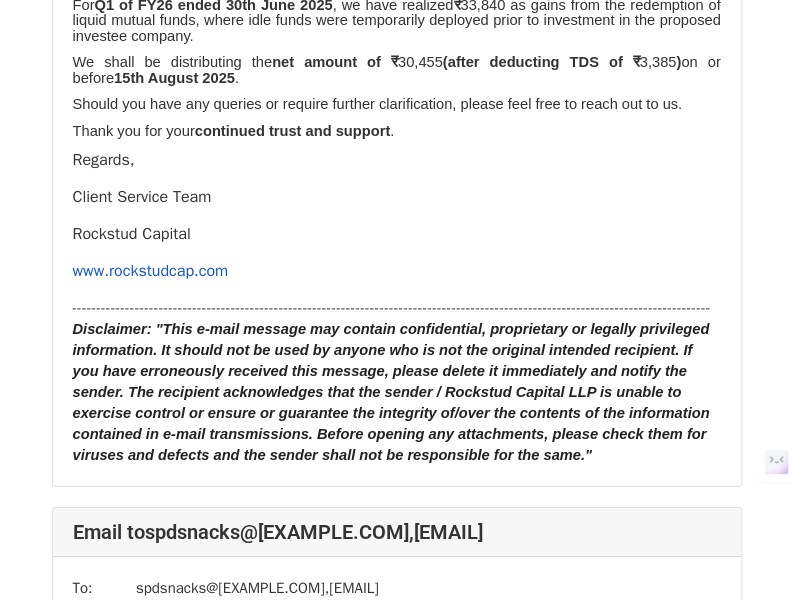 scroll, scrollTop: 13749, scrollLeft: 0, axis: vertical 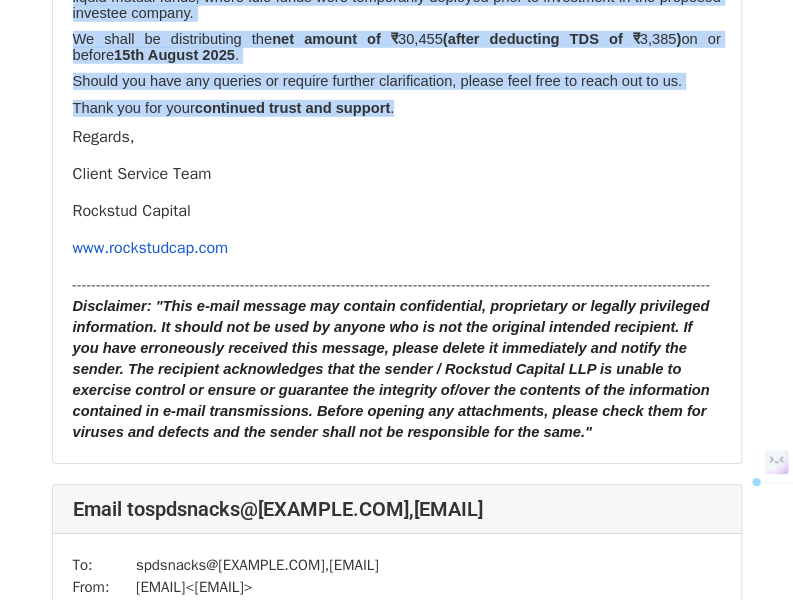 drag, startPoint x: 71, startPoint y: 160, endPoint x: 414, endPoint y: 340, distance: 387.3616 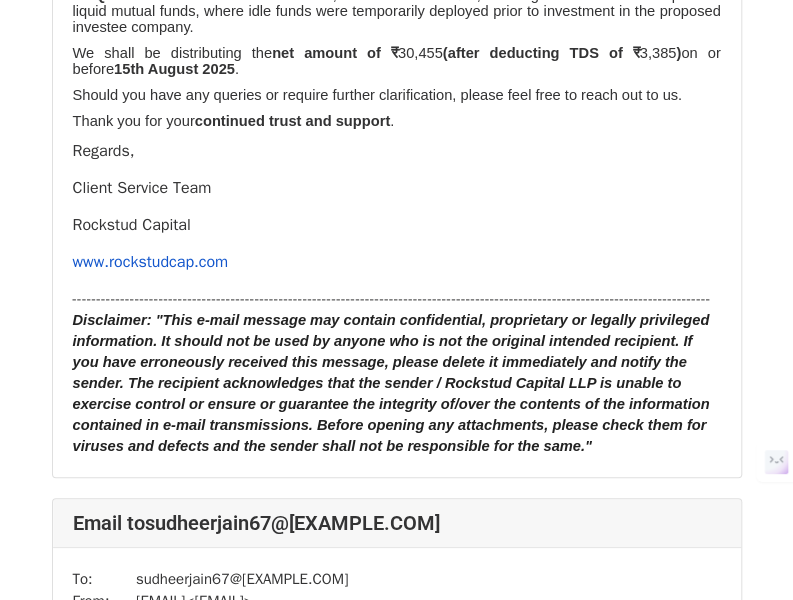 scroll, scrollTop: 14478, scrollLeft: 0, axis: vertical 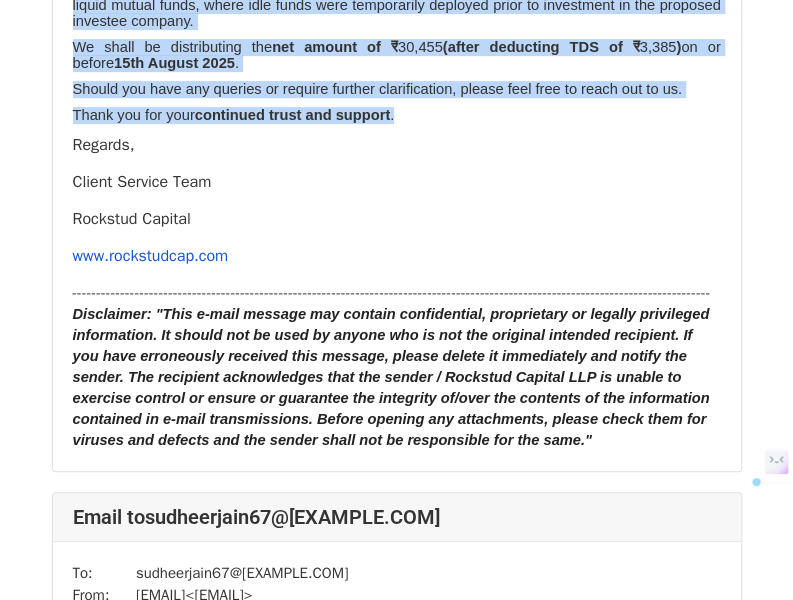 drag, startPoint x: 73, startPoint y: 173, endPoint x: 375, endPoint y: 357, distance: 353.63824 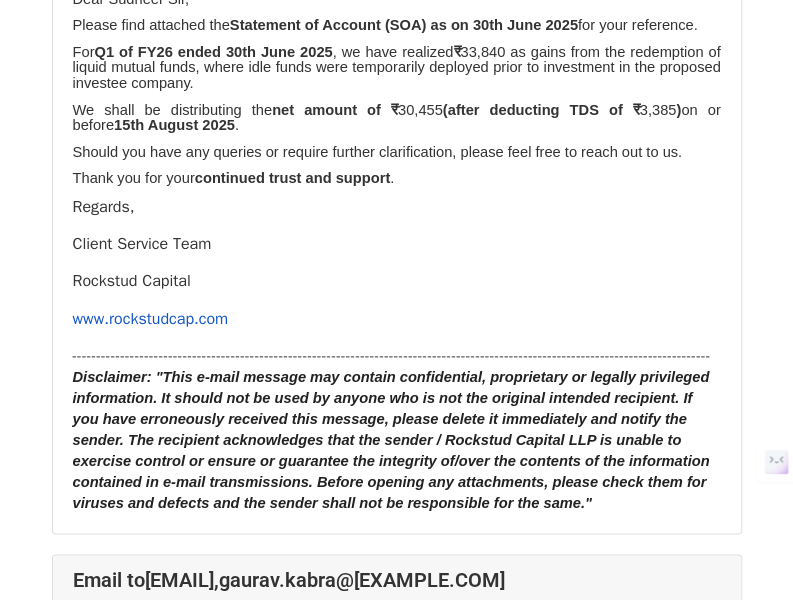 scroll, scrollTop: 15153, scrollLeft: 0, axis: vertical 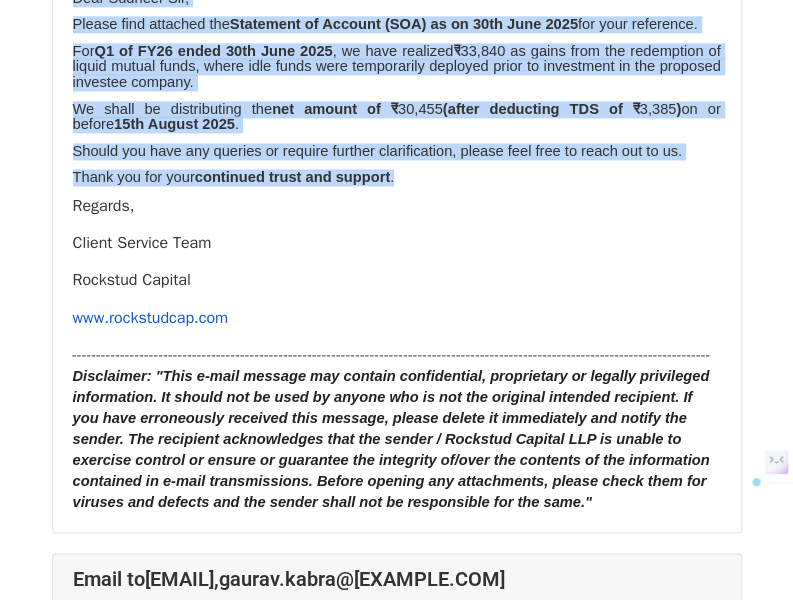 drag, startPoint x: 72, startPoint y: 243, endPoint x: 382, endPoint y: 427, distance: 360.4941 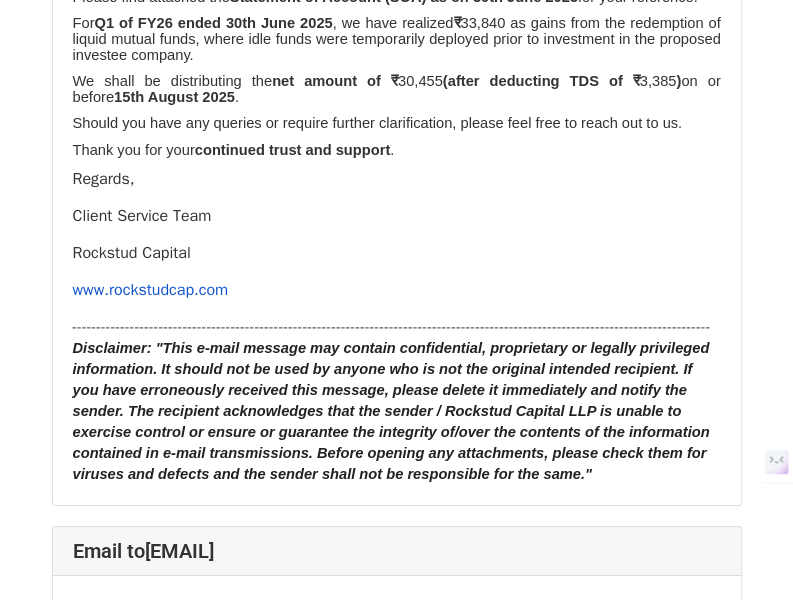scroll, scrollTop: 15927, scrollLeft: 0, axis: vertical 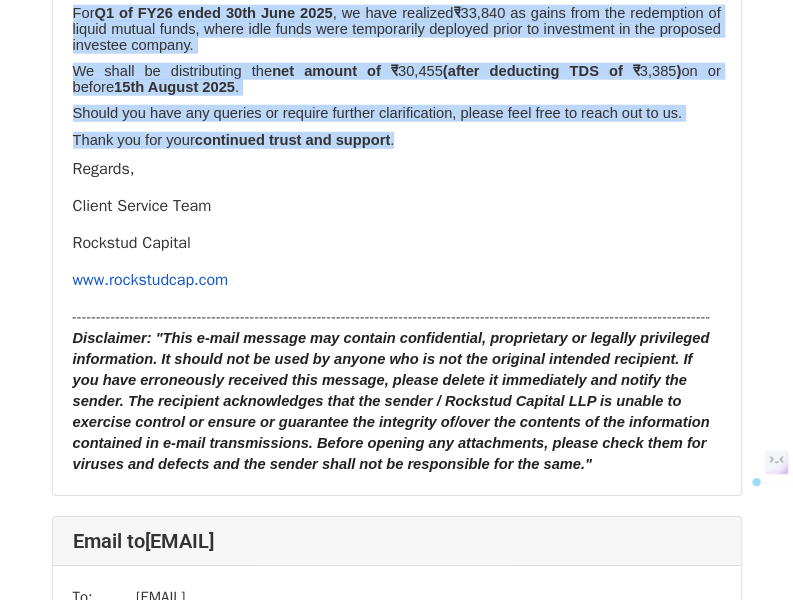drag, startPoint x: 69, startPoint y: 231, endPoint x: 372, endPoint y: 414, distance: 353.97458 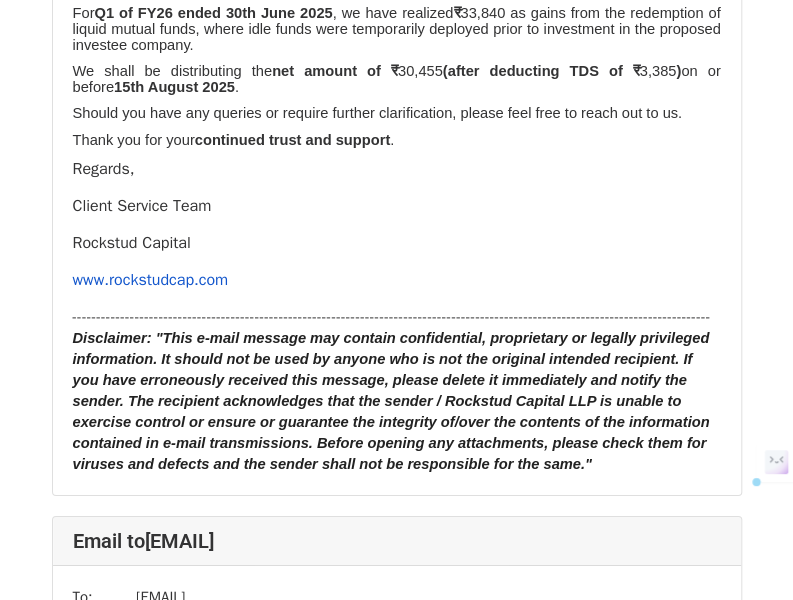 drag, startPoint x: 596, startPoint y: 131, endPoint x: 157, endPoint y: 146, distance: 439.2562 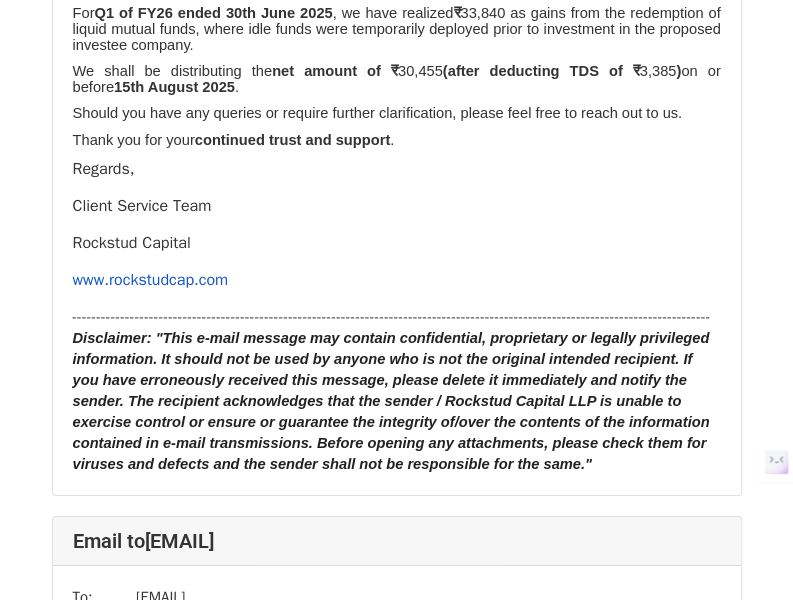 click on "sunil.kabra@sapharmachem.com ,  gaurav.kabra@sapharmachem.com" at bounding box center [264, -140] 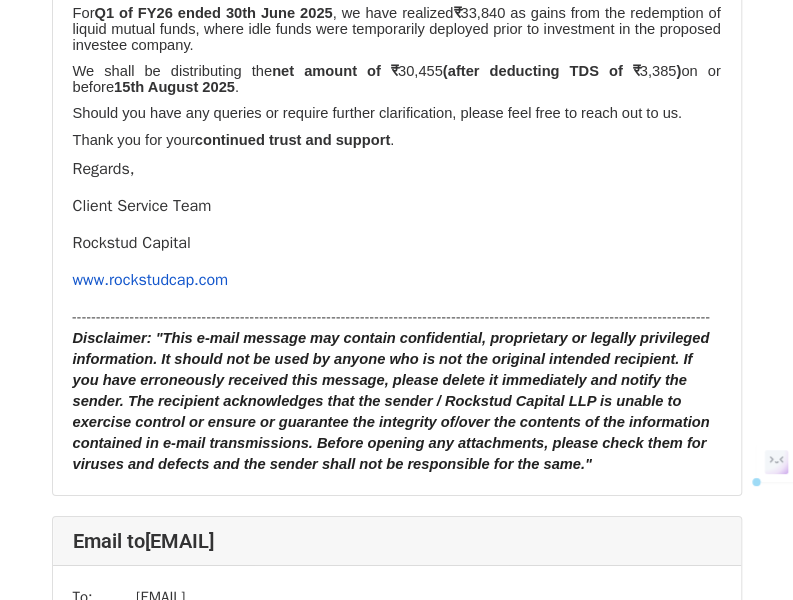 click on "sunil.kabra@sapharmachem.com ,  gaurav.kabra@sapharmachem.com" at bounding box center (264, -140) 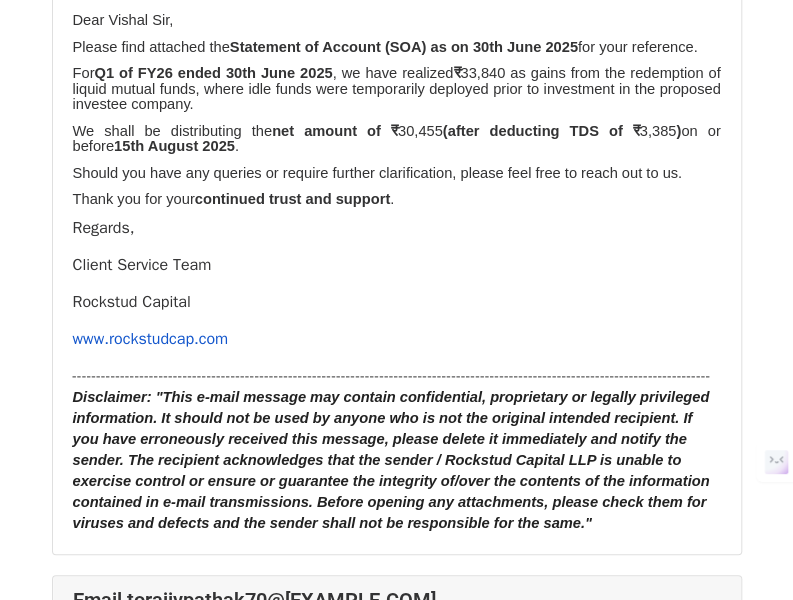 scroll, scrollTop: 16607, scrollLeft: 0, axis: vertical 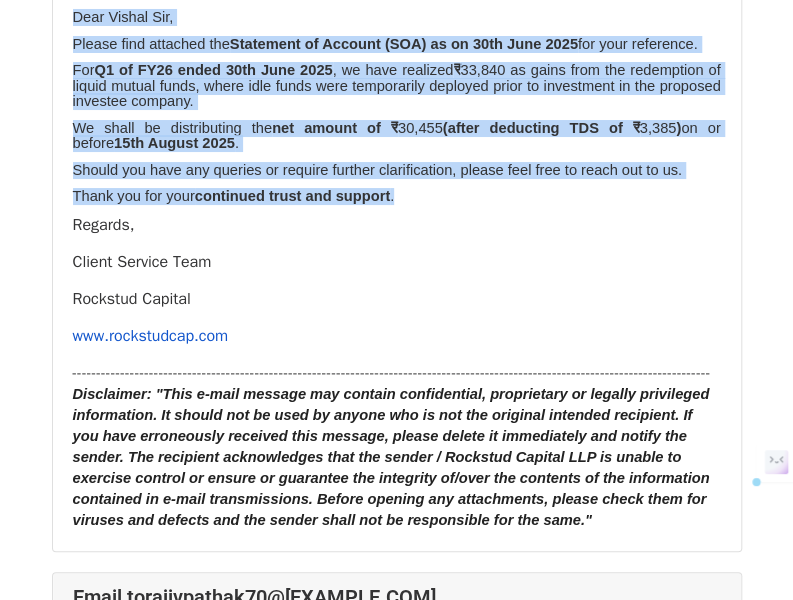 drag, startPoint x: 72, startPoint y: 303, endPoint x: 405, endPoint y: 478, distance: 376.18347 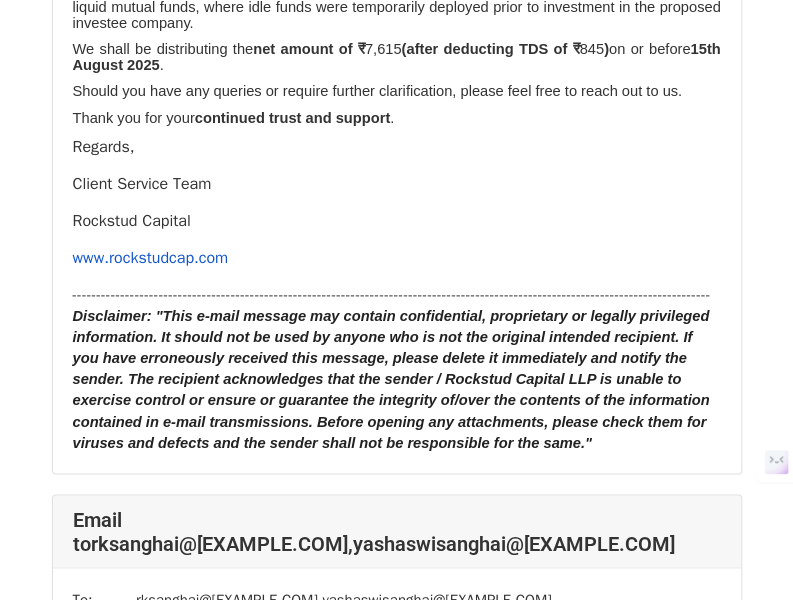 scroll, scrollTop: 17433, scrollLeft: 0, axis: vertical 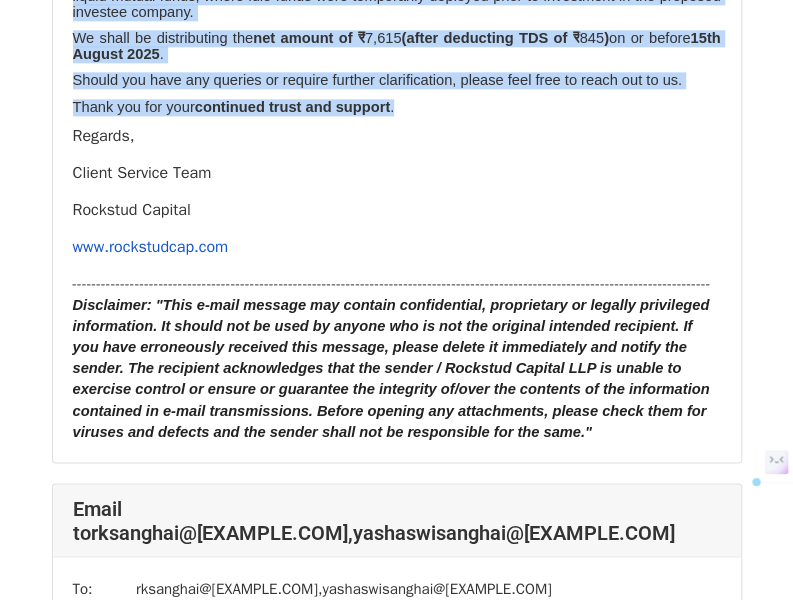 drag, startPoint x: 74, startPoint y: 216, endPoint x: 388, endPoint y: 393, distance: 360.4511 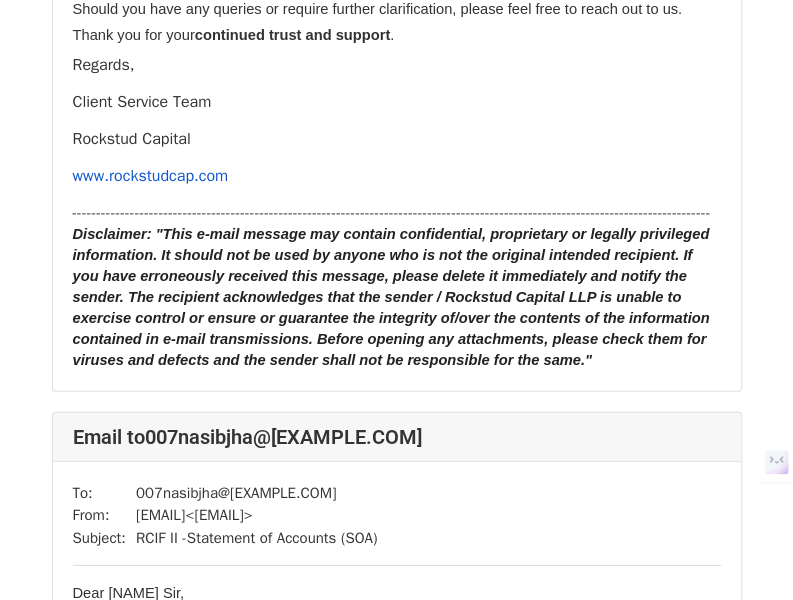 scroll, scrollTop: 18266, scrollLeft: 0, axis: vertical 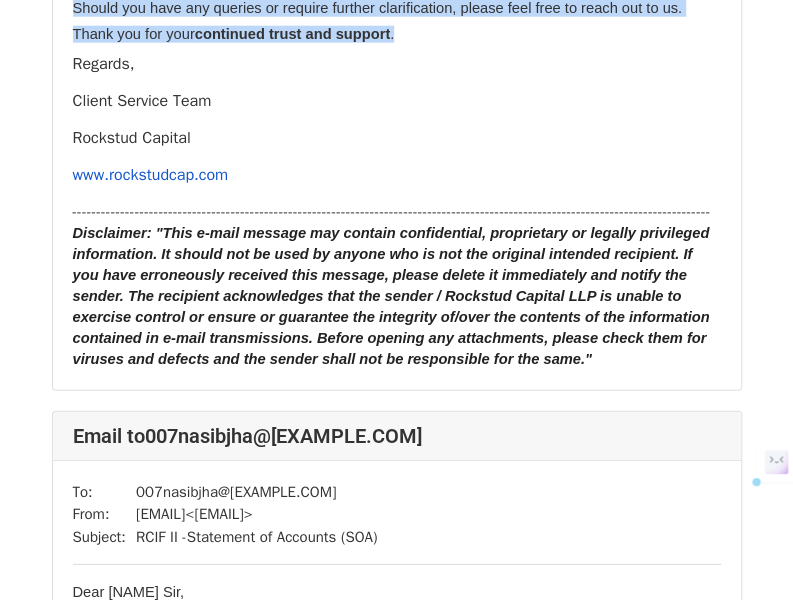 drag, startPoint x: 73, startPoint y: 131, endPoint x: 368, endPoint y: 308, distance: 344.02615 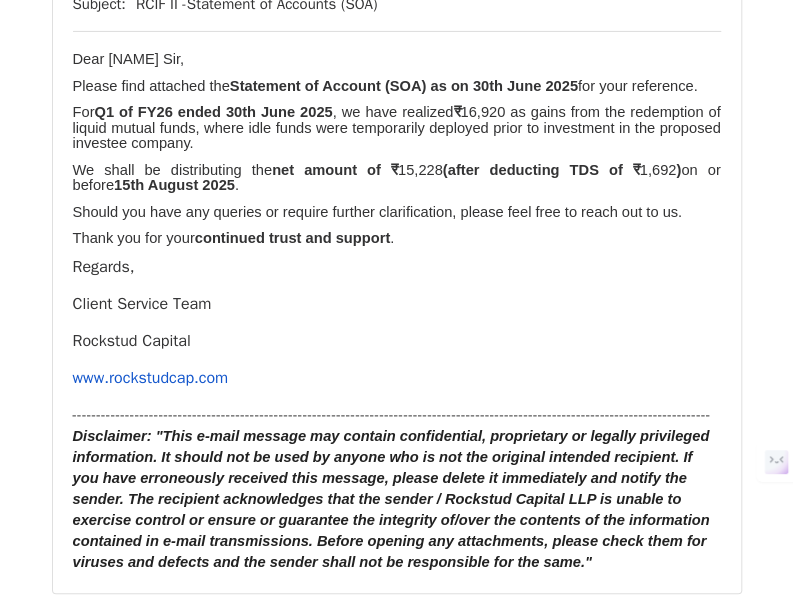 scroll, scrollTop: 18804, scrollLeft: 0, axis: vertical 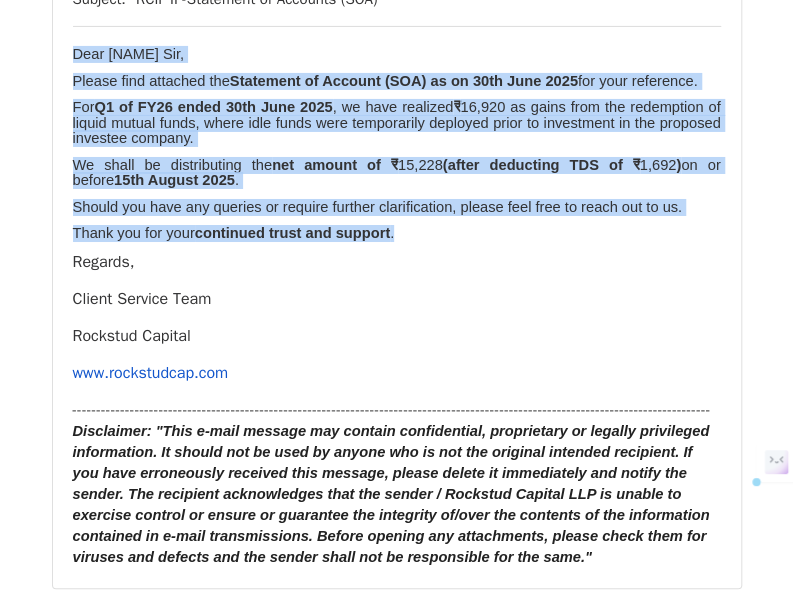 drag, startPoint x: 70, startPoint y: 333, endPoint x: 366, endPoint y: 511, distance: 345.39832 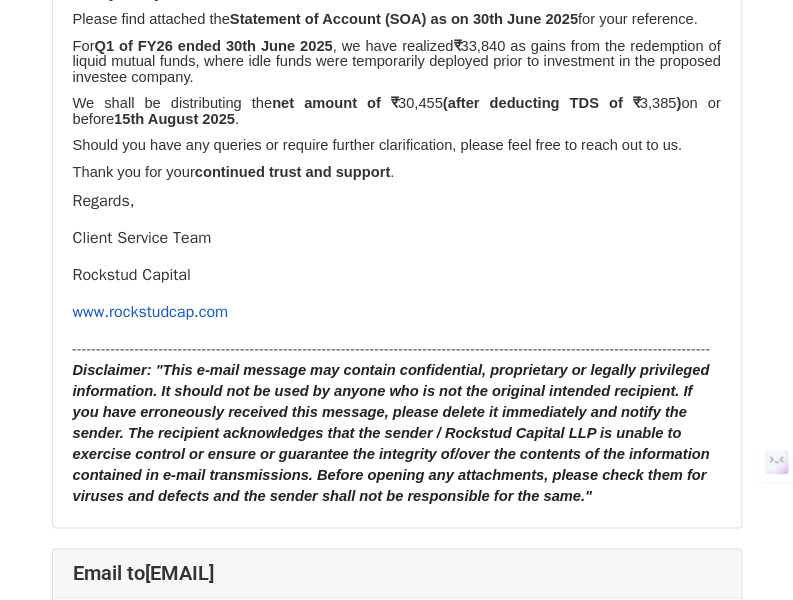 scroll, scrollTop: 19603, scrollLeft: 0, axis: vertical 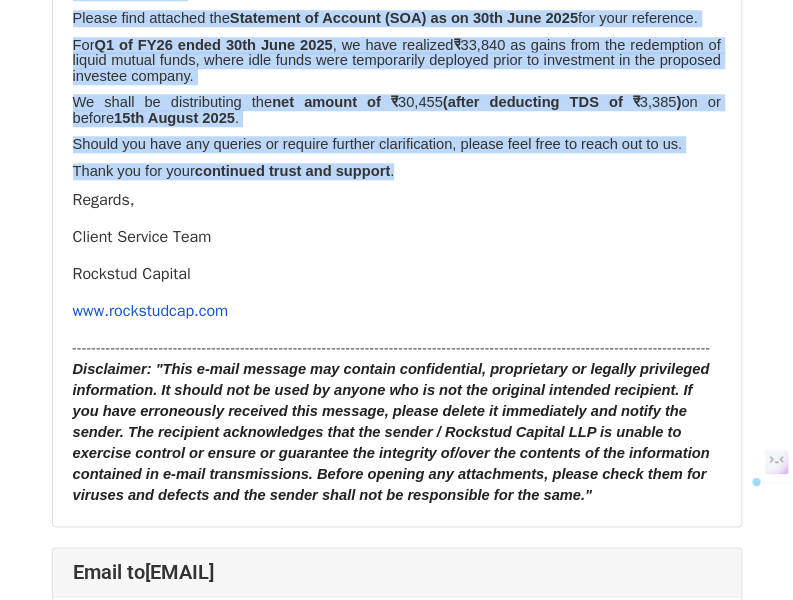 drag, startPoint x: 74, startPoint y: 278, endPoint x: 389, endPoint y: 463, distance: 365.30807 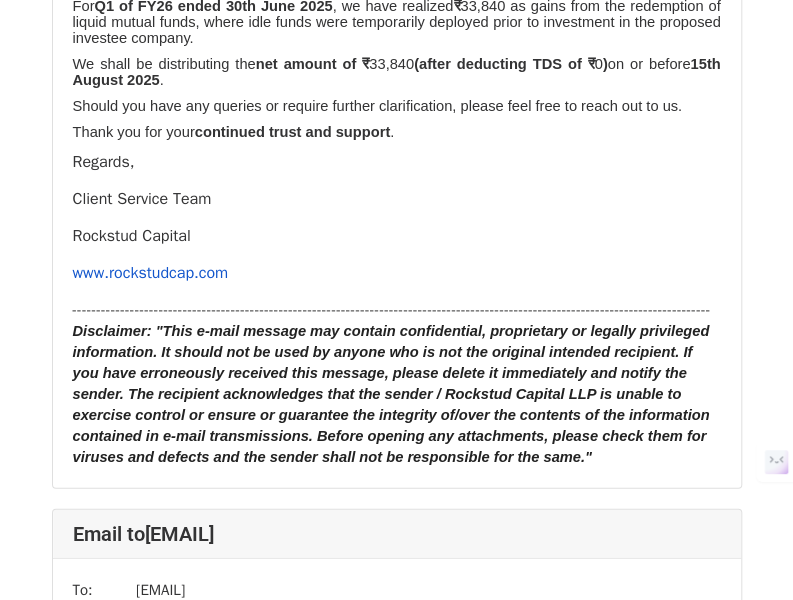 scroll, scrollTop: 20385, scrollLeft: 0, axis: vertical 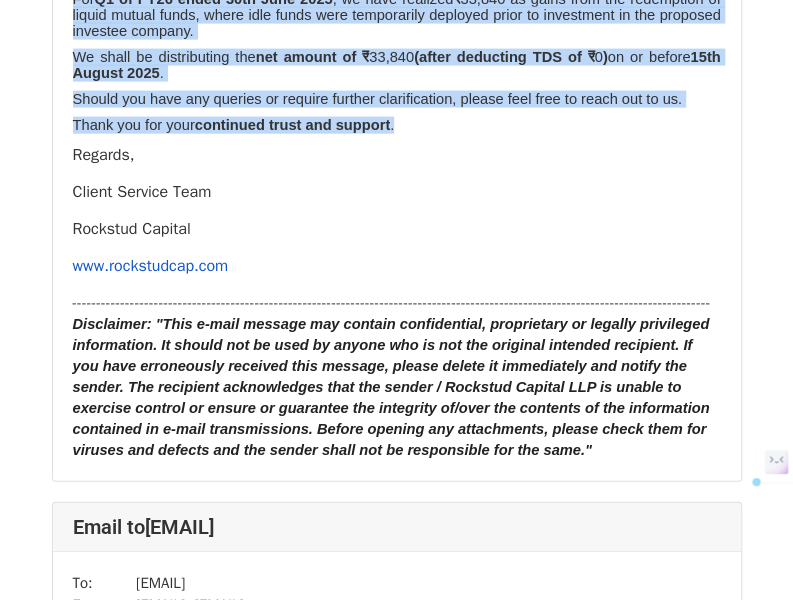 drag, startPoint x: 74, startPoint y: 236, endPoint x: 377, endPoint y: 419, distance: 353.97458 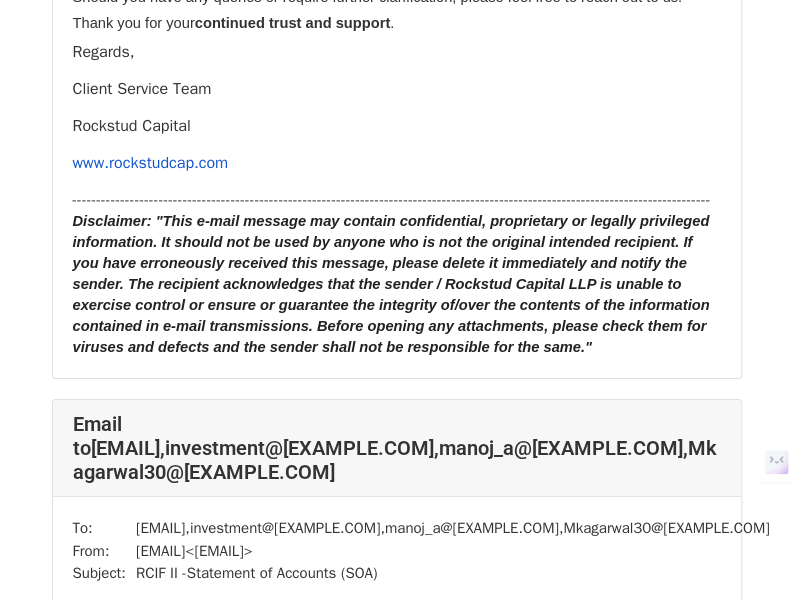 scroll, scrollTop: 21243, scrollLeft: 0, axis: vertical 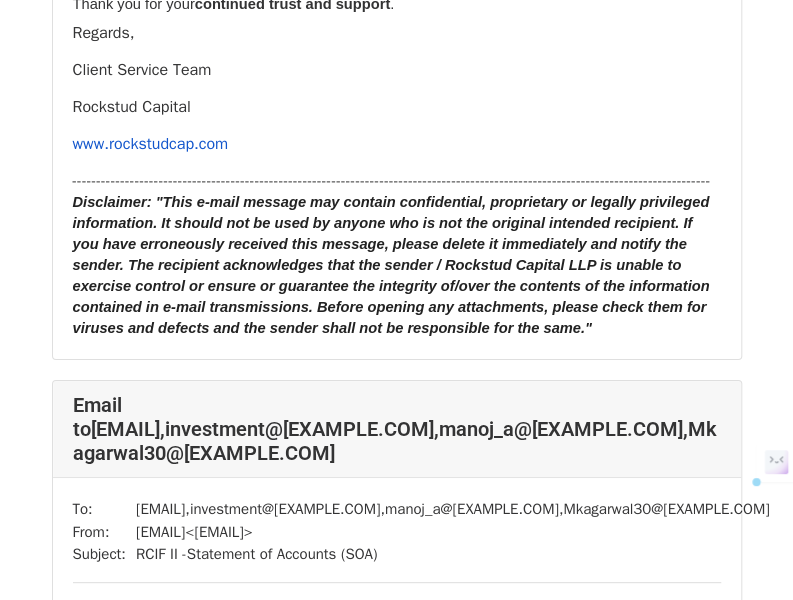 drag, startPoint x: 78, startPoint y: 123, endPoint x: 202, endPoint y: 175, distance: 134.46188 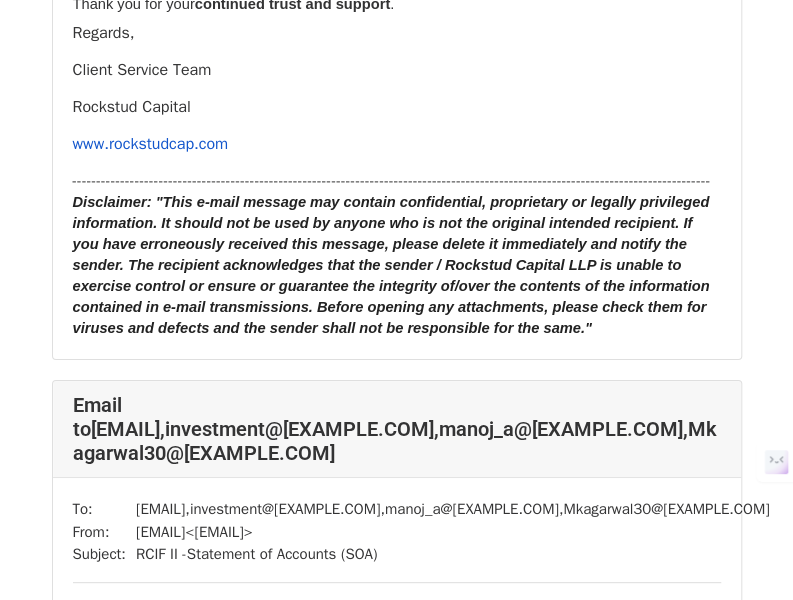 click on "To:
Ashishheliwal@gmail.com
From:
client.service@rockstudcap.com  < client.service@rockstudcap.com >
Subject:
RCIF II -Statement of Accounts (SOA)
Dear Puja Madam,
Please find attached the  Statement
of Account (SOA) as on 30th June 2025  for your reference.
For  Q1 of FY26 ended 30th
June 2025 , we have realized  ₹ 33,840 as gains from the
redemption of liquid mutual funds, where idle funds were temporarily deployed
prior to investment in the proposed investee company.
We shall be distributing
the  net amount of ₹ 30,455  (after deducting TDS of ₹ 3,385 )  on
or before  15th August 2025 .
Should you have any queries or
require further clarification, please feel free to reach out to us.
Thank you for your  continued
trust and support . Regards, Client Service Team Rockstud Capital www.rockstudcap.com -------------------------------------------------------------------------------------------------------------------------------------" at bounding box center (397, 27) 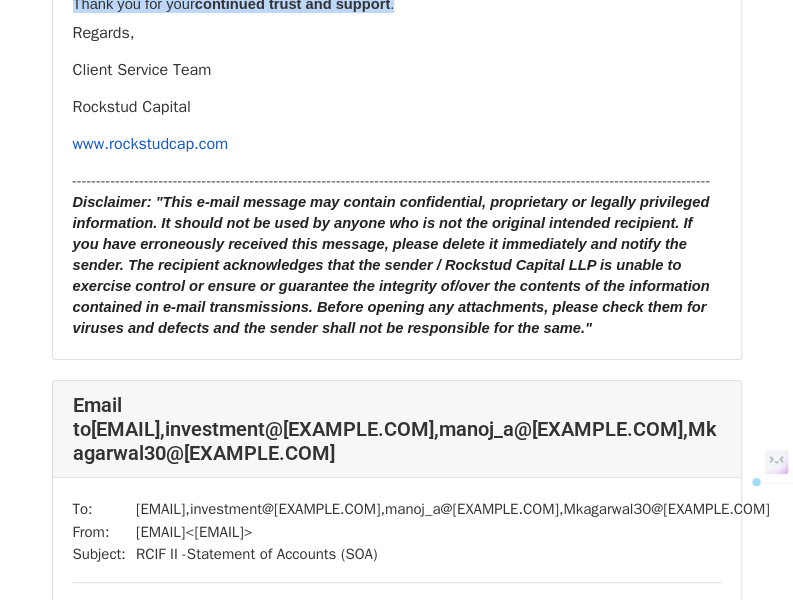 drag, startPoint x: 75, startPoint y: 125, endPoint x: 412, endPoint y: 312, distance: 385.40628 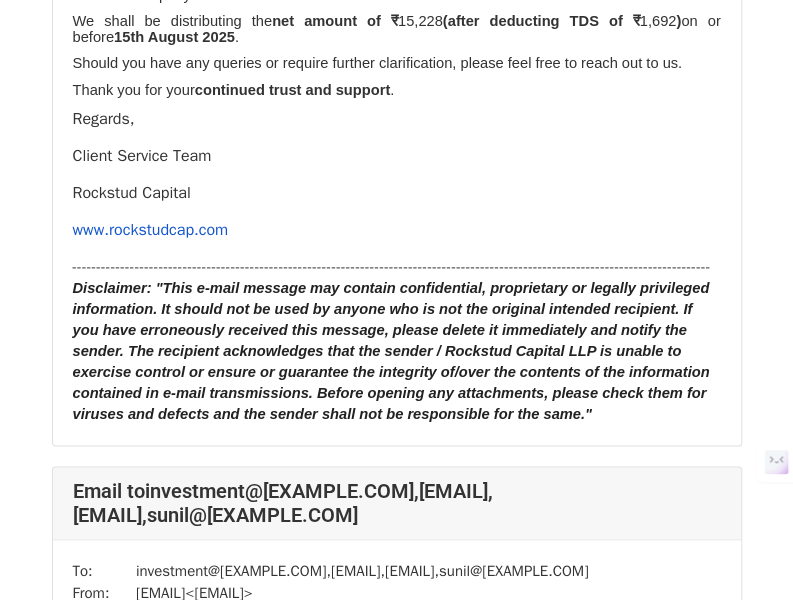 scroll, scrollTop: 21943, scrollLeft: 0, axis: vertical 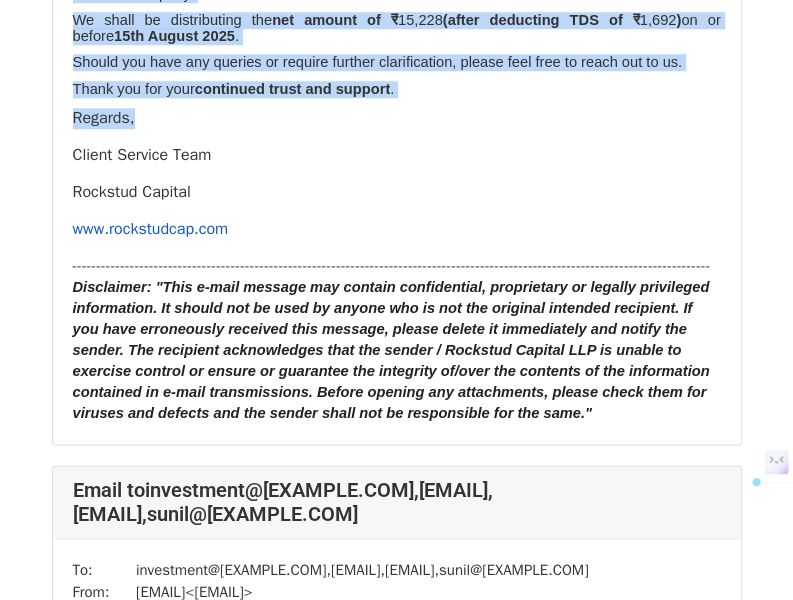drag, startPoint x: 70, startPoint y: 216, endPoint x: 383, endPoint y: 408, distance: 367.19614 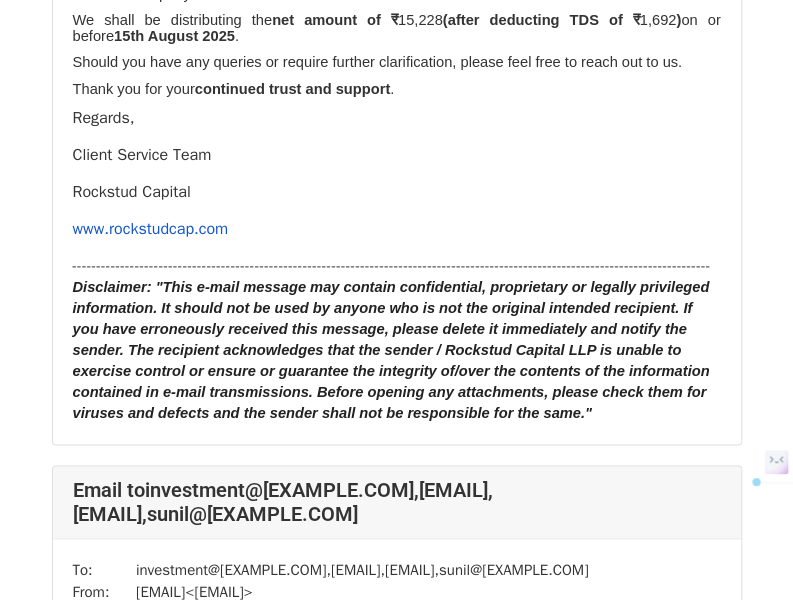 drag, startPoint x: 515, startPoint y: 110, endPoint x: 316, endPoint y: 93, distance: 199.72481 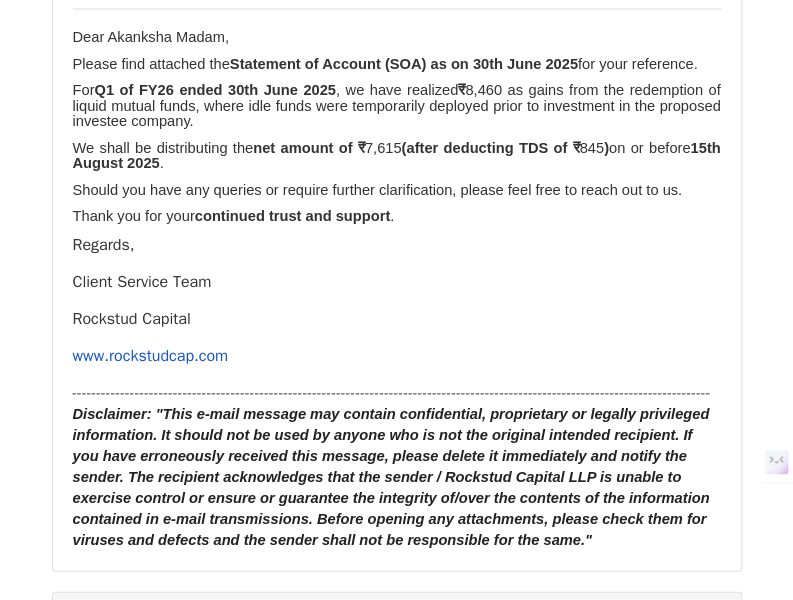 scroll, scrollTop: 22590, scrollLeft: 0, axis: vertical 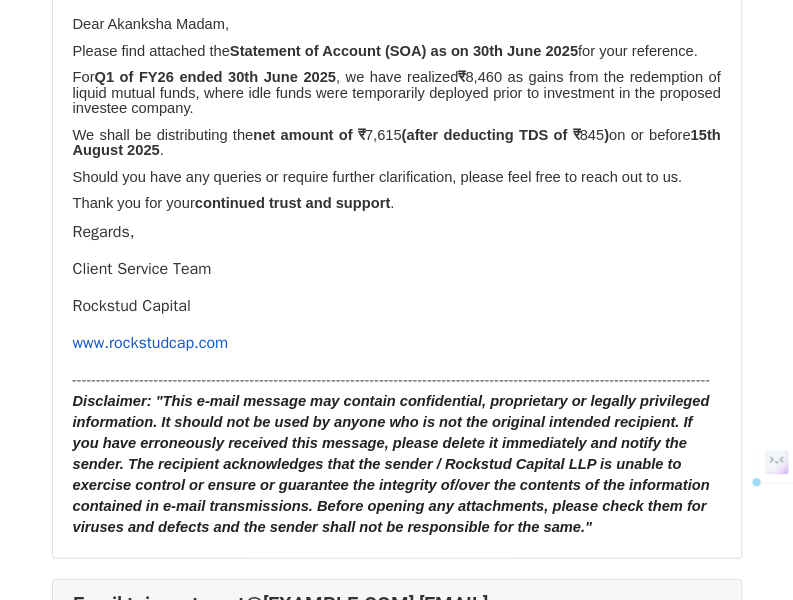 drag, startPoint x: 274, startPoint y: 262, endPoint x: 138, endPoint y: 235, distance: 138.65425 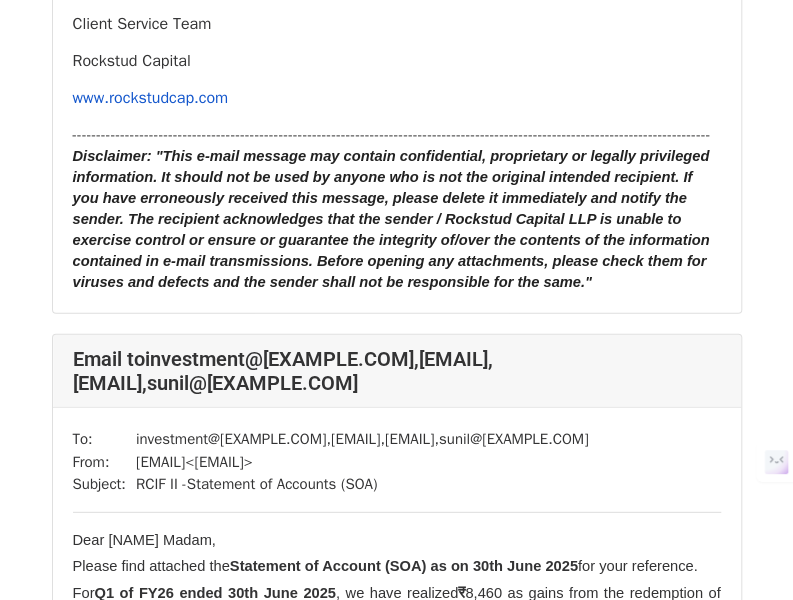 scroll, scrollTop: 22845, scrollLeft: 0, axis: vertical 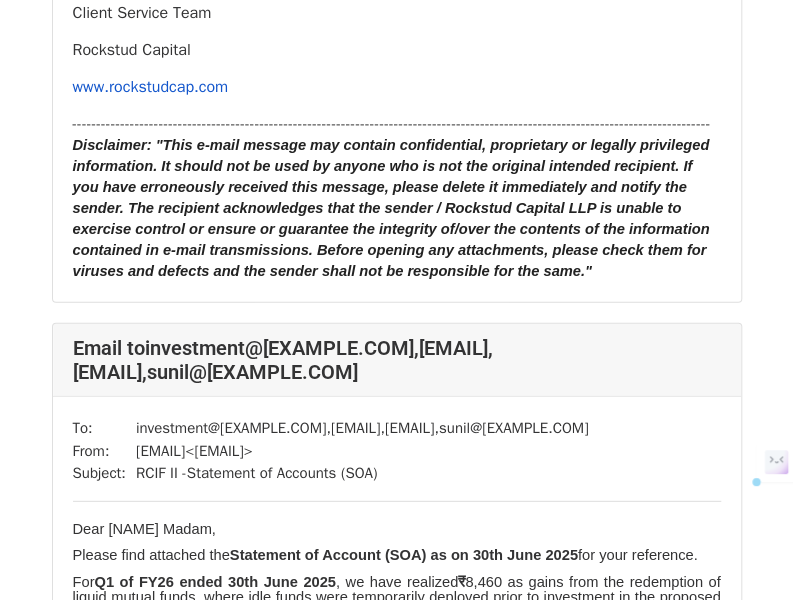drag, startPoint x: 69, startPoint y: 99, endPoint x: 371, endPoint y: 293, distance: 358.9429 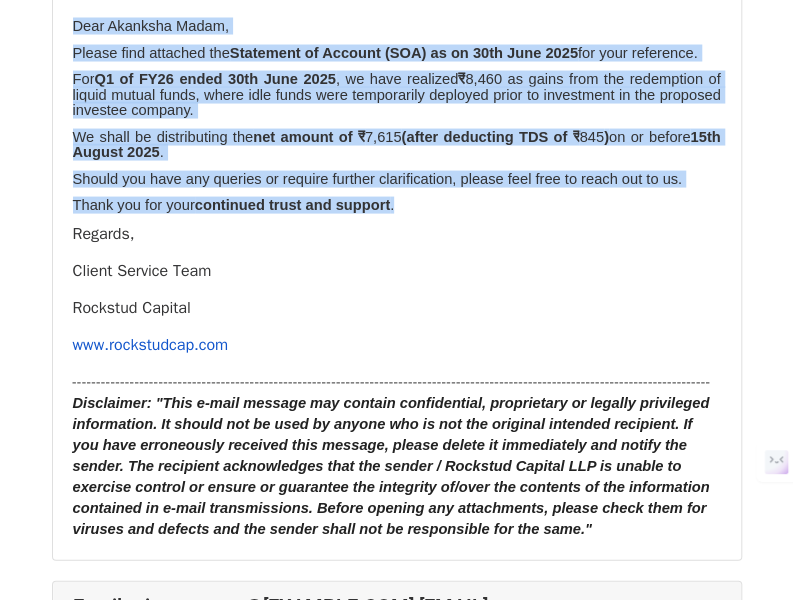 scroll, scrollTop: 22526, scrollLeft: 0, axis: vertical 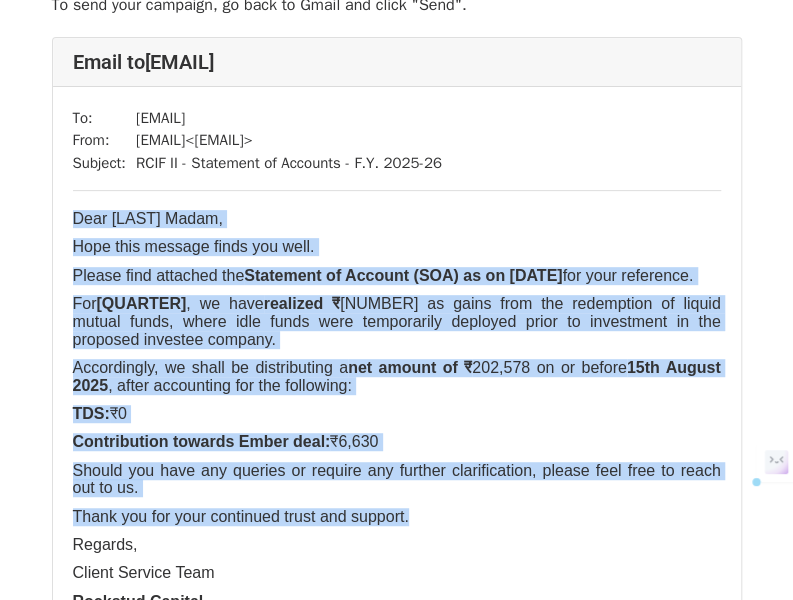 drag, startPoint x: 74, startPoint y: 213, endPoint x: 423, endPoint y: 489, distance: 444.94608 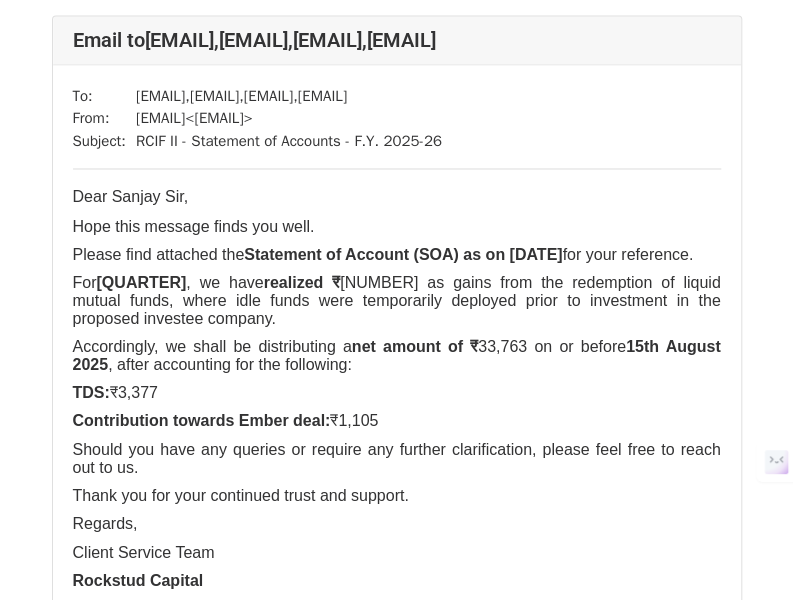 scroll, scrollTop: 986, scrollLeft: 0, axis: vertical 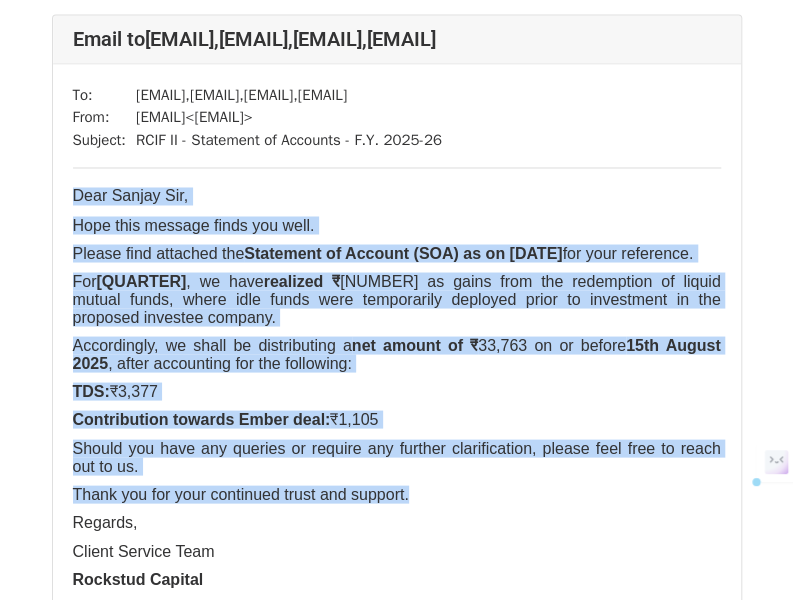 drag, startPoint x: 70, startPoint y: 188, endPoint x: 406, endPoint y: 467, distance: 436.73447 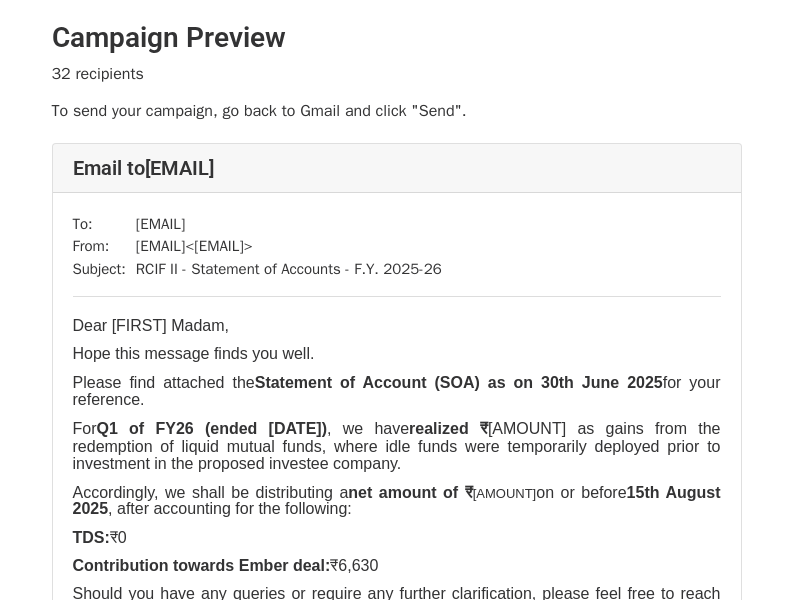 scroll, scrollTop: 0, scrollLeft: 0, axis: both 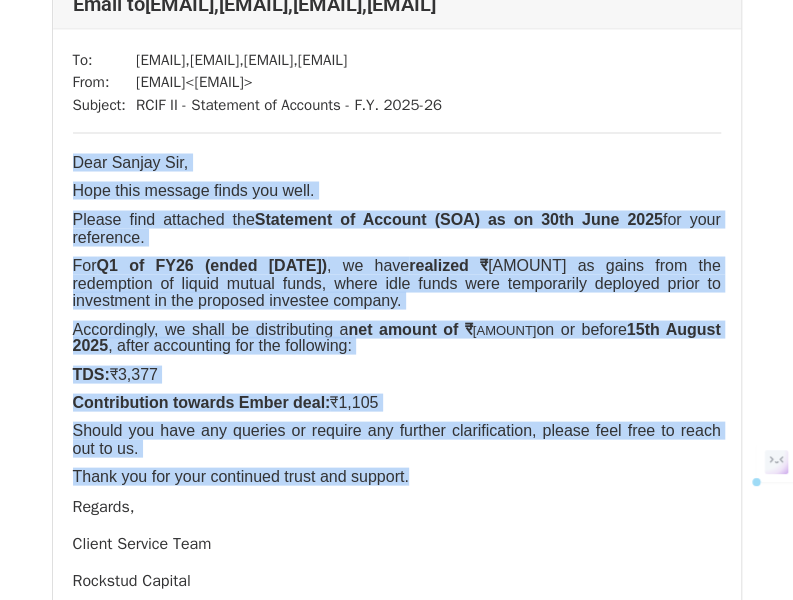 drag, startPoint x: 71, startPoint y: 171, endPoint x: 432, endPoint y: 442, distance: 451.40005 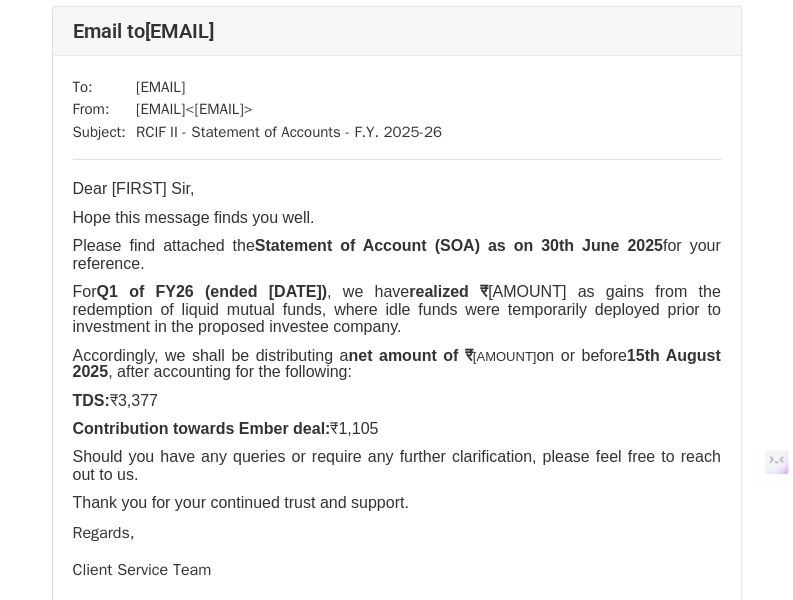 scroll, scrollTop: 1898, scrollLeft: 0, axis: vertical 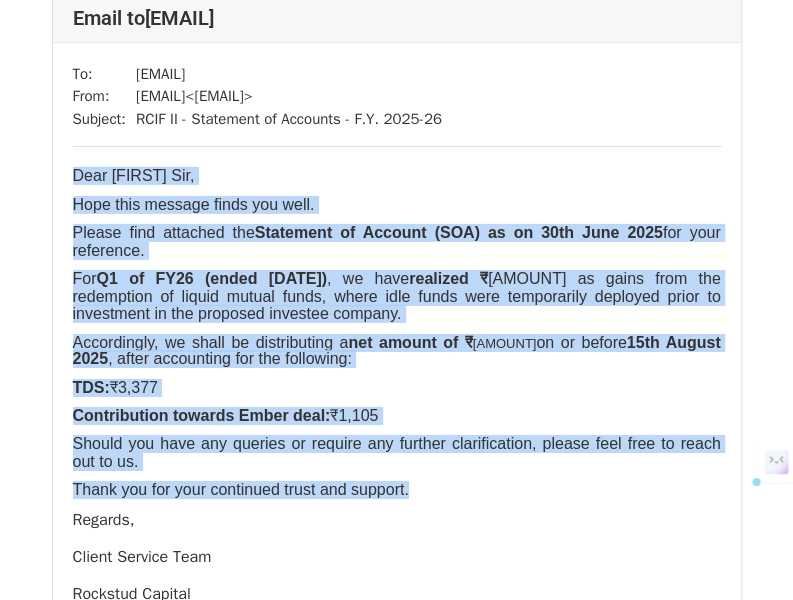 drag, startPoint x: 71, startPoint y: 145, endPoint x: 406, endPoint y: 423, distance: 435.32632 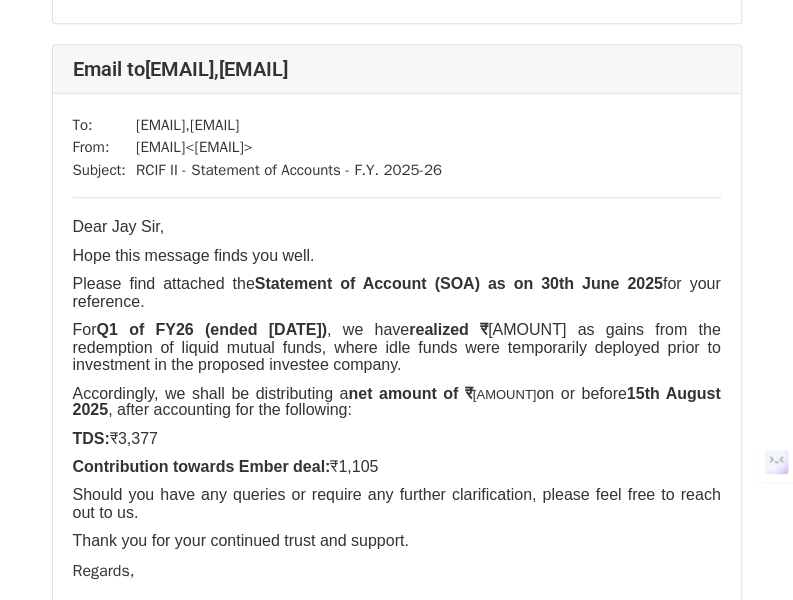 scroll, scrollTop: 2725, scrollLeft: 0, axis: vertical 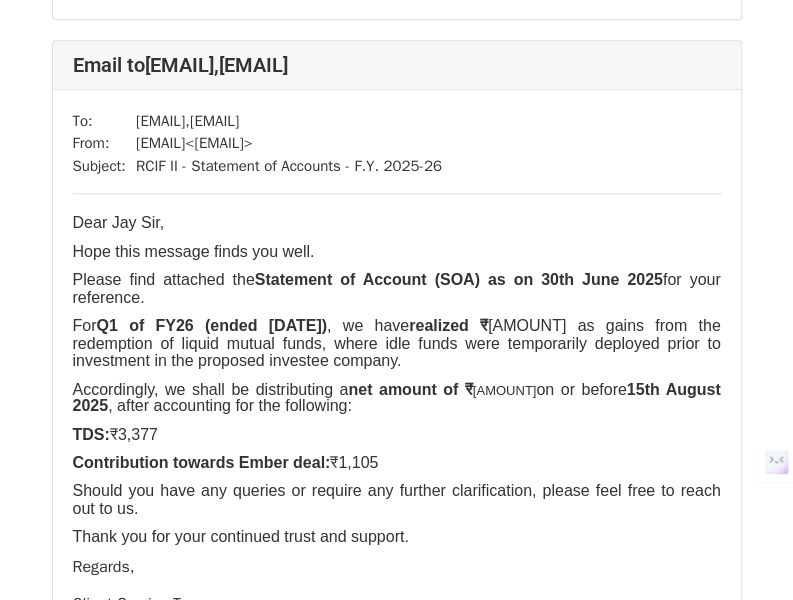 click on "Dear Jay Sir,
Hope this message finds you well.
Please find attached the  Statement of Account (SOA)
as on 30th June 2025  for your reference.
For  Q1 of FY26 (ended 30th June 2025) , we
have  realized ₹ 34,868 as gains from the redemption
of liquid mutual funds, where idle funds were temporarily deployed prior to
investment in the proposed investee company.
Accordingly, we shall be distributing a  net amount of
₹ 30,386  on or before  15th August 2025 , after
accounting for the following:
TDS:  ₹3,377
Contribution
towards Ember deal:  ₹1,105
Should you have any queries or require any further
clarification, please feel free to reach out to us.
Thank you for your continued trust and support." at bounding box center [397, 380] 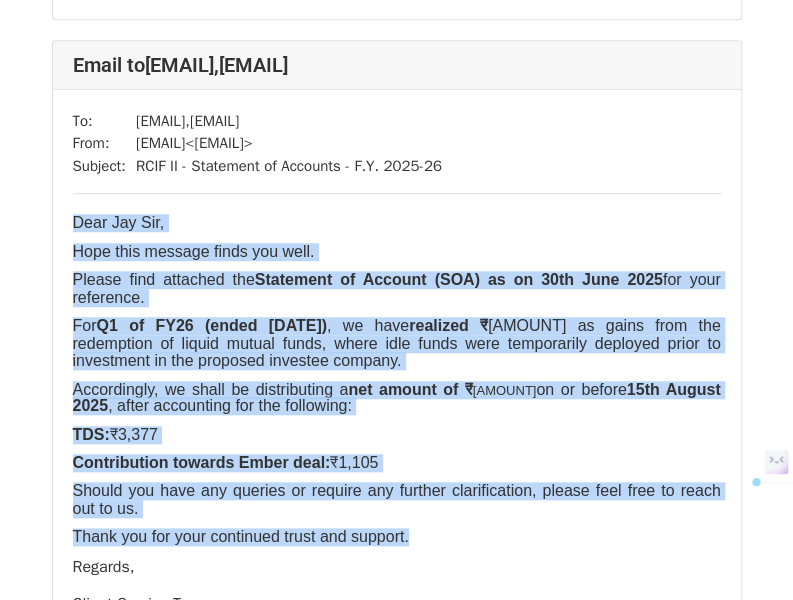 drag, startPoint x: 72, startPoint y: 185, endPoint x: 399, endPoint y: 465, distance: 430.49854 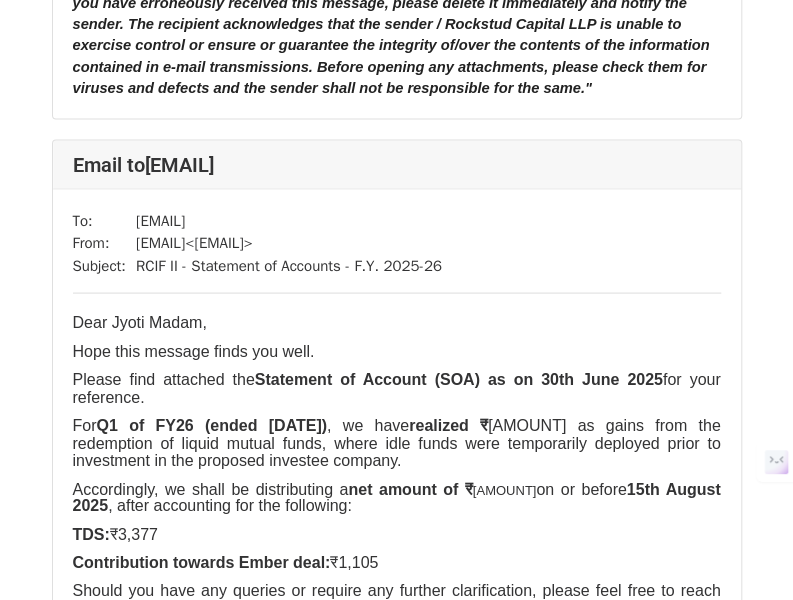 scroll, scrollTop: 3501, scrollLeft: 0, axis: vertical 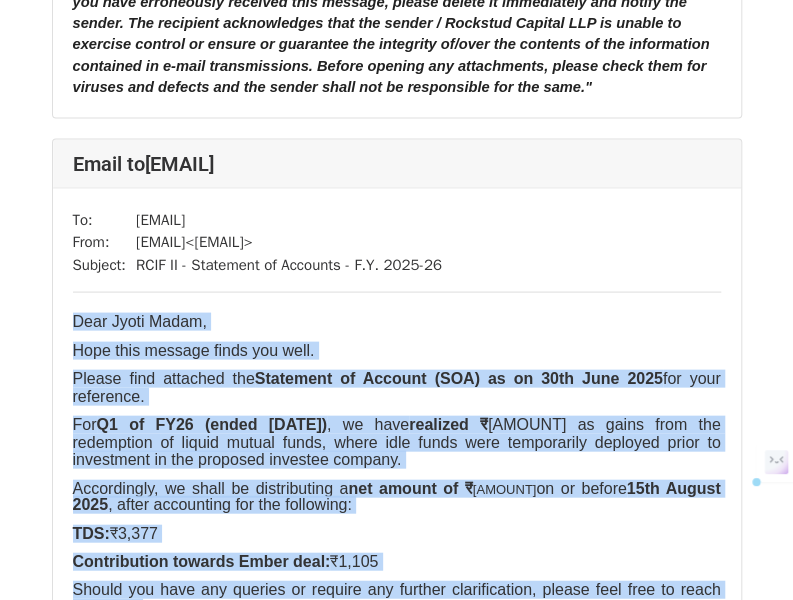 drag, startPoint x: 73, startPoint y: 255, endPoint x: 411, endPoint y: 523, distance: 431.356 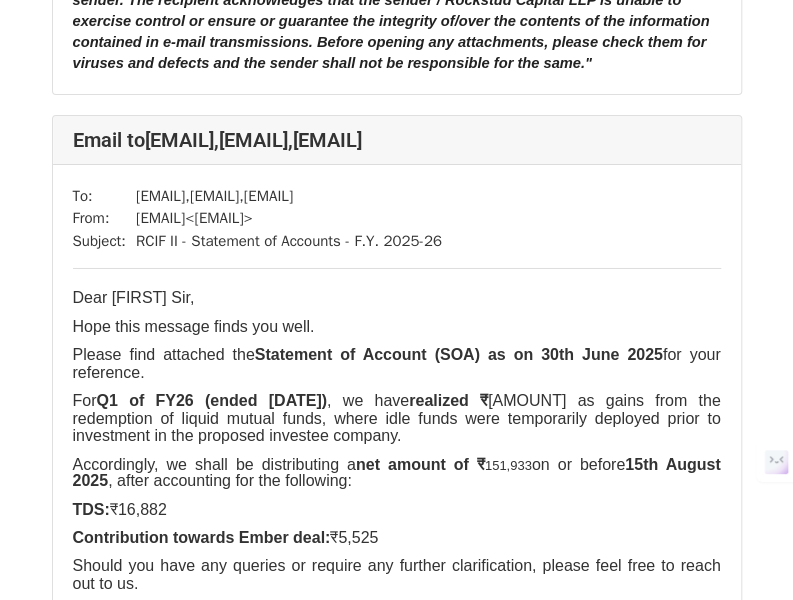 scroll, scrollTop: 4415, scrollLeft: 0, axis: vertical 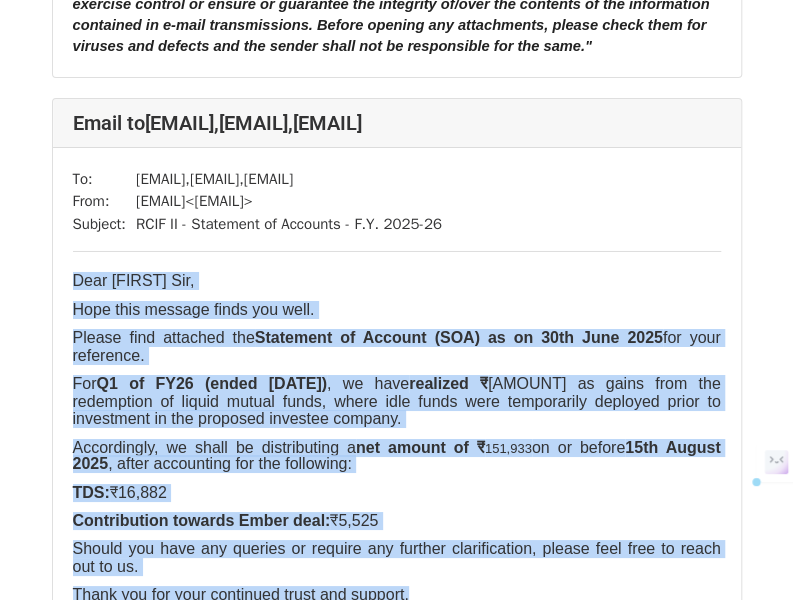 drag, startPoint x: 75, startPoint y: 199, endPoint x: 426, endPoint y: 470, distance: 443.44336 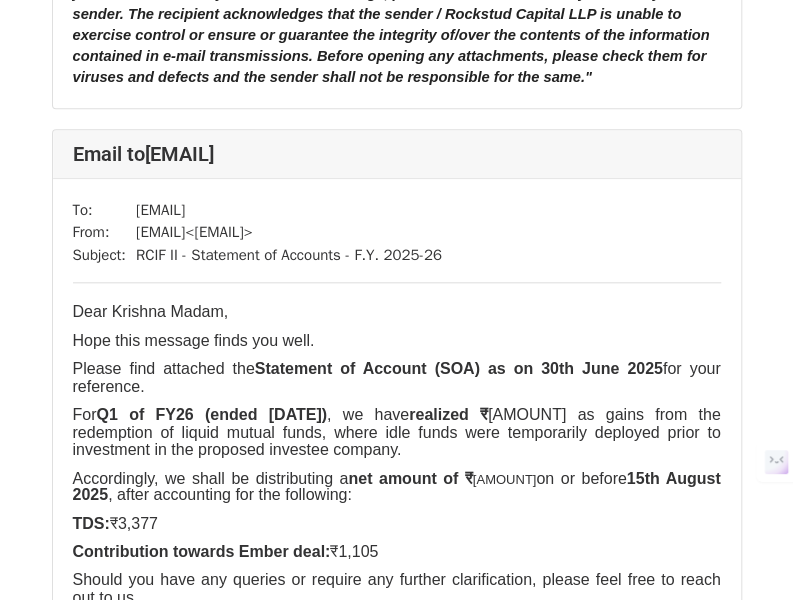 scroll, scrollTop: 5392, scrollLeft: 0, axis: vertical 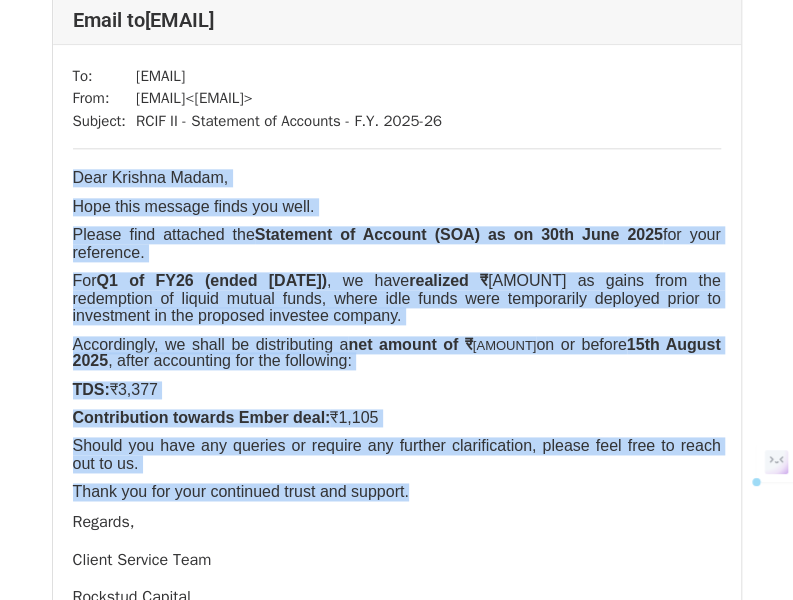 drag, startPoint x: 75, startPoint y: 56, endPoint x: 398, endPoint y: 333, distance: 425.5091 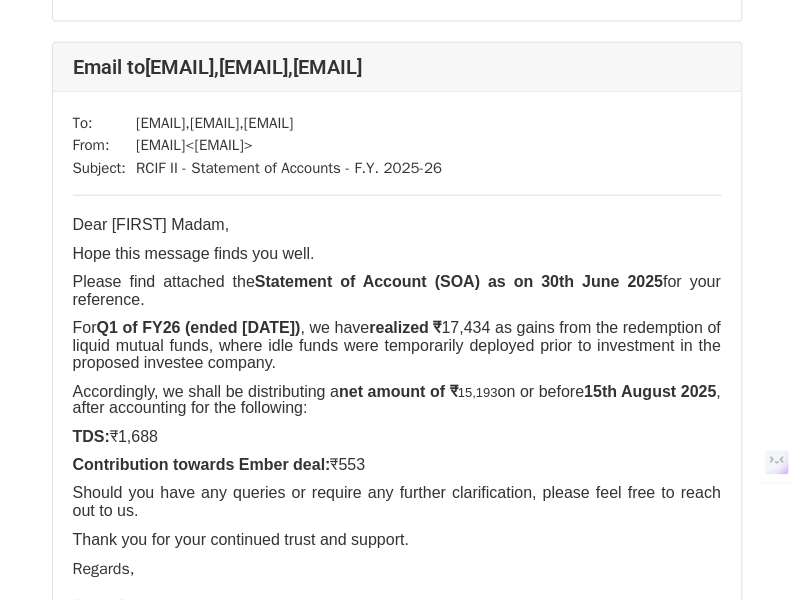 scroll, scrollTop: 6220, scrollLeft: 0, axis: vertical 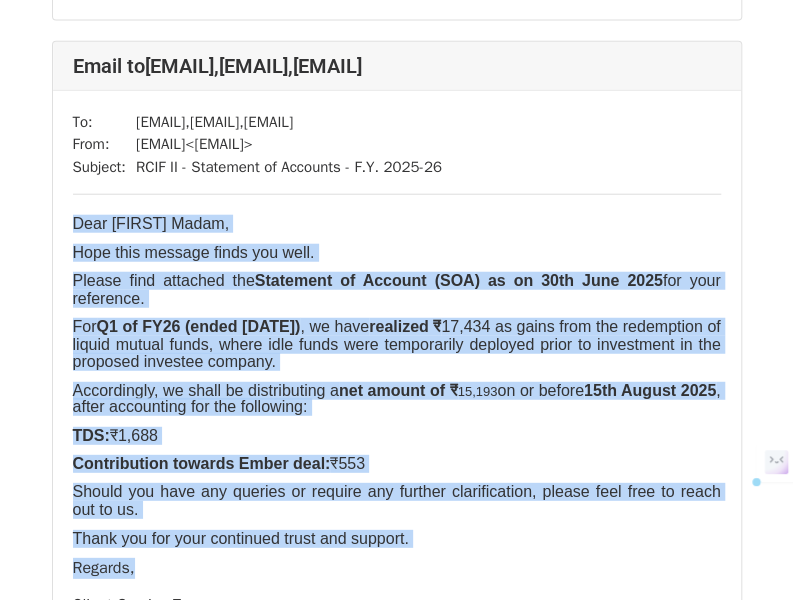drag, startPoint x: 72, startPoint y: 122, endPoint x: 444, endPoint y: 406, distance: 468.0171 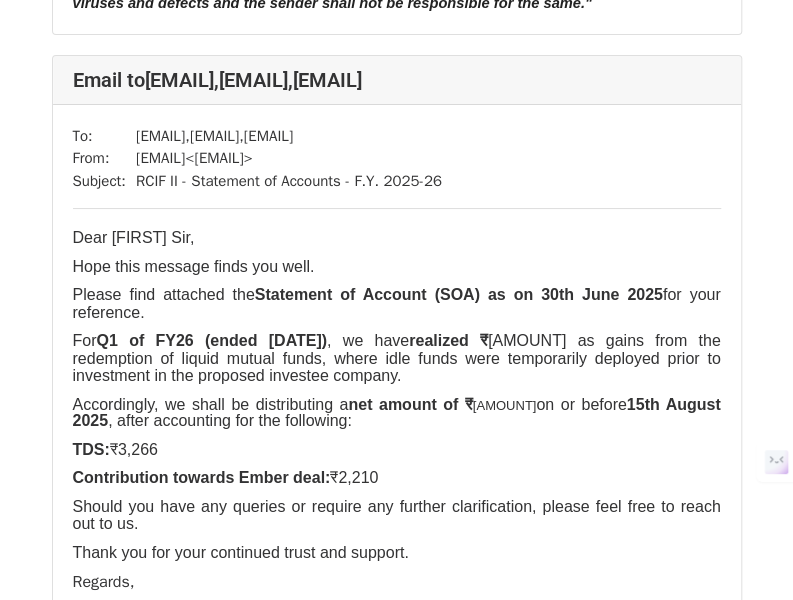 scroll, scrollTop: 7082, scrollLeft: 0, axis: vertical 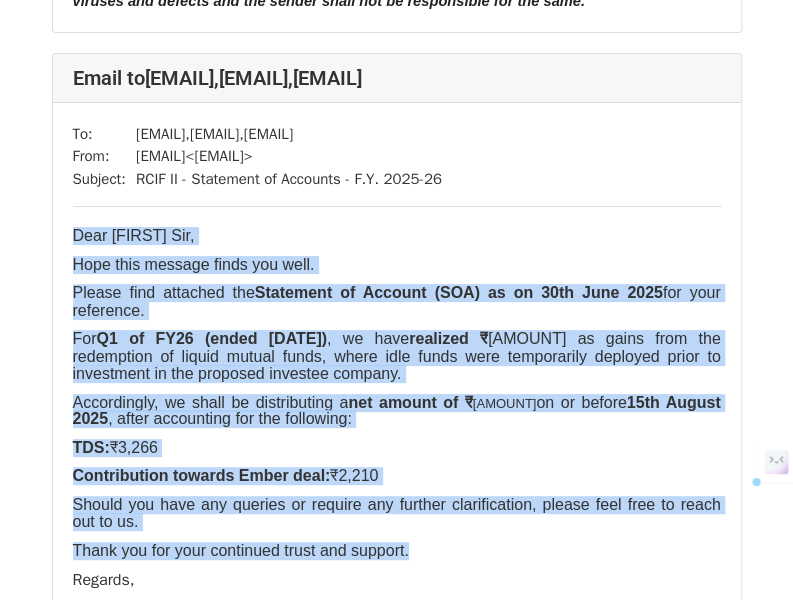 drag, startPoint x: 71, startPoint y: 117, endPoint x: 407, endPoint y: 388, distance: 431.6677 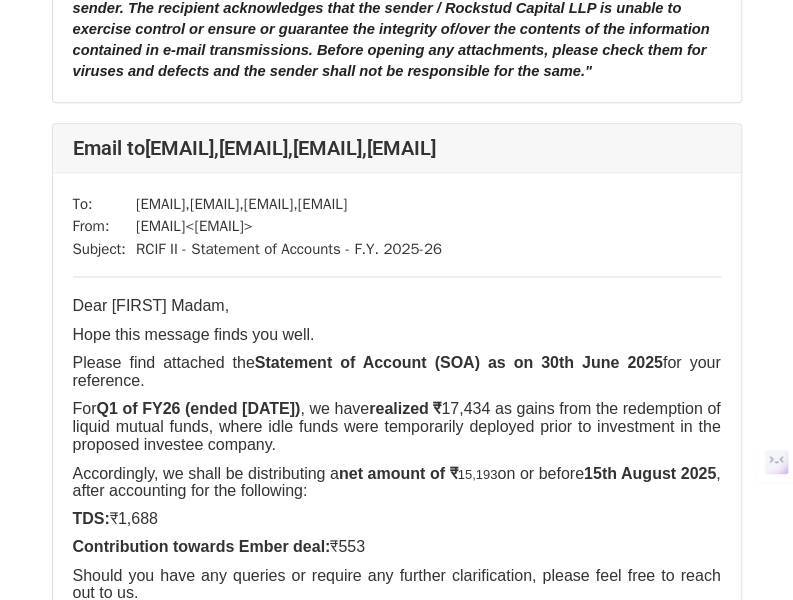 scroll, scrollTop: 7888, scrollLeft: 0, axis: vertical 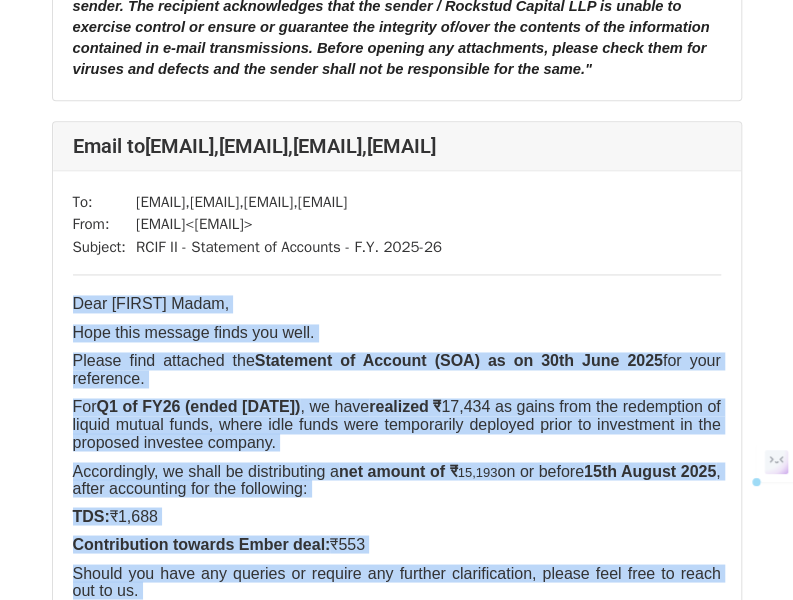 drag, startPoint x: 70, startPoint y: 226, endPoint x: 402, endPoint y: 497, distance: 428.56155 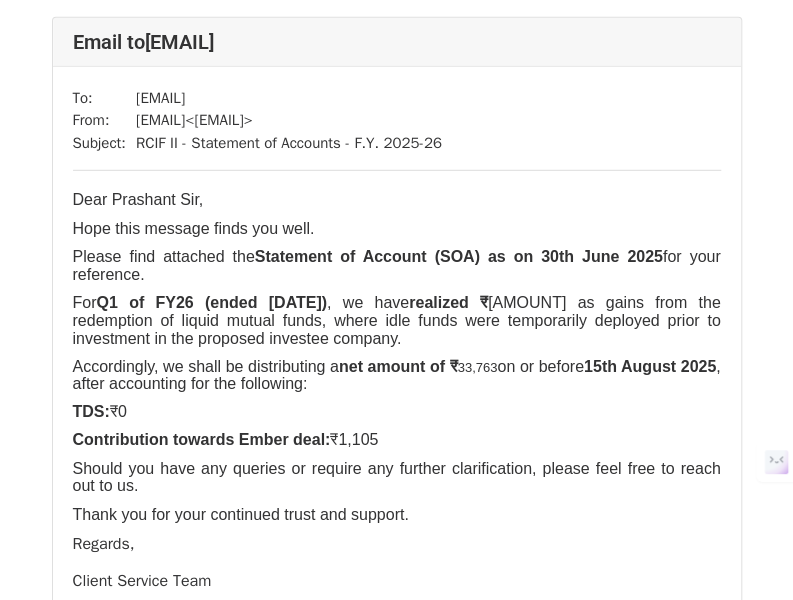 scroll, scrollTop: 8869, scrollLeft: 0, axis: vertical 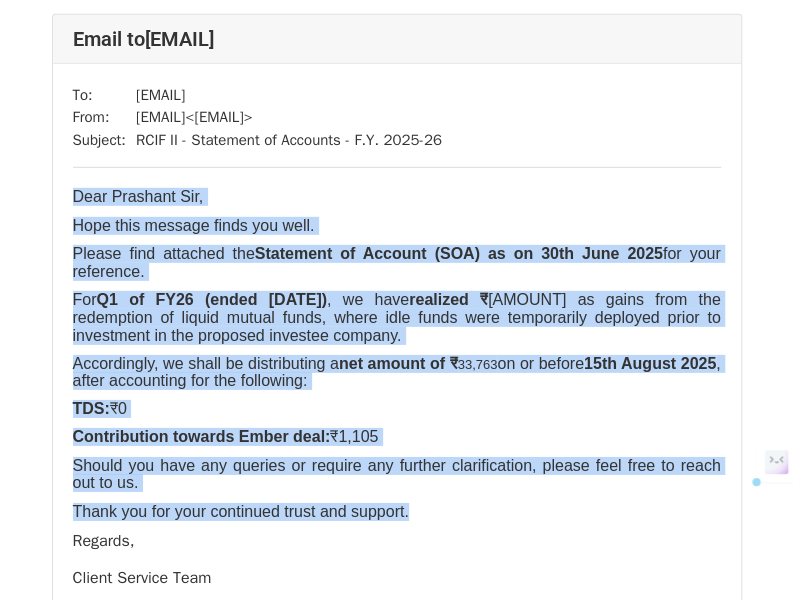 drag, startPoint x: 76, startPoint y: 83, endPoint x: 394, endPoint y: 353, distance: 417.16183 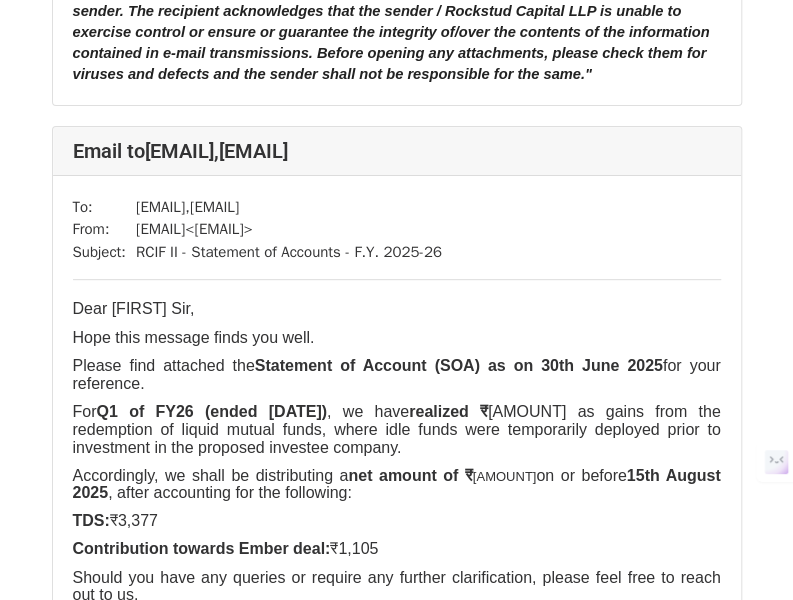 scroll, scrollTop: 9633, scrollLeft: 0, axis: vertical 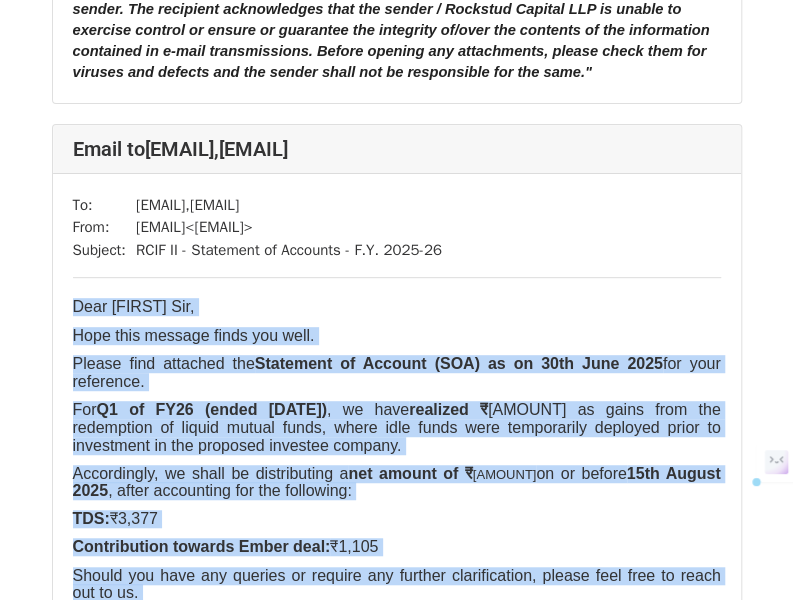 drag, startPoint x: 73, startPoint y: 157, endPoint x: 422, endPoint y: 417, distance: 435.20224 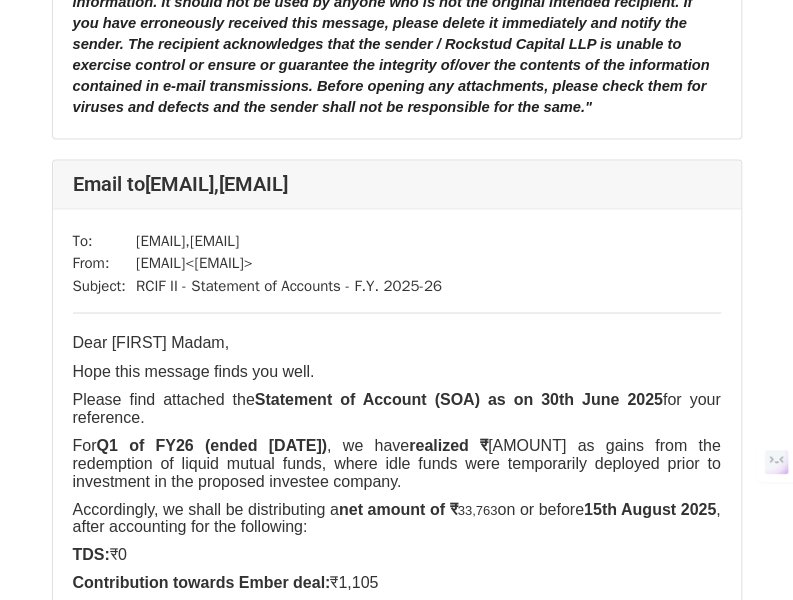 scroll, scrollTop: 10484, scrollLeft: 0, axis: vertical 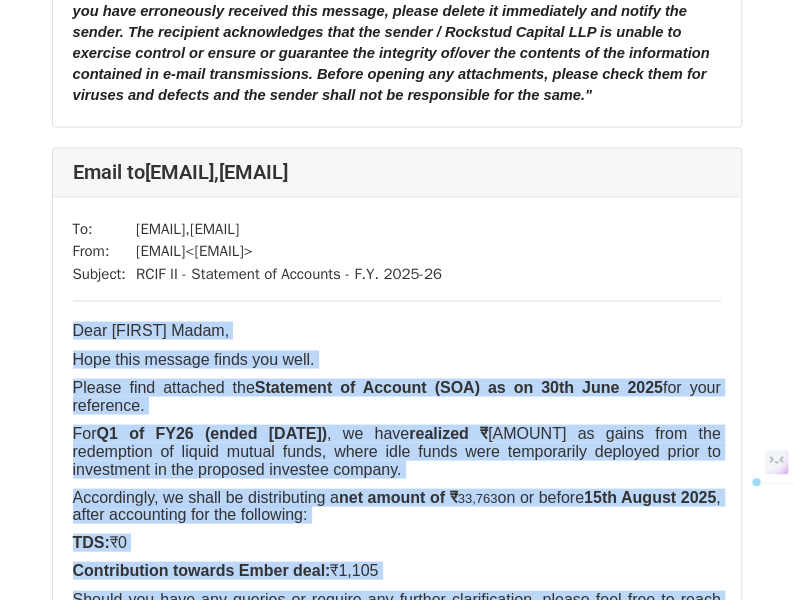 drag, startPoint x: 72, startPoint y: 150, endPoint x: 406, endPoint y: 420, distance: 429.4834 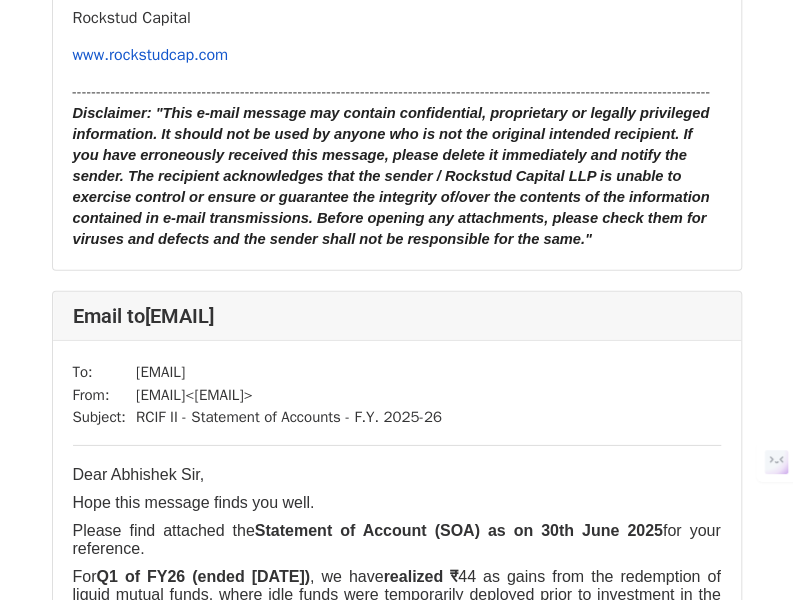 scroll, scrollTop: 11215, scrollLeft: 0, axis: vertical 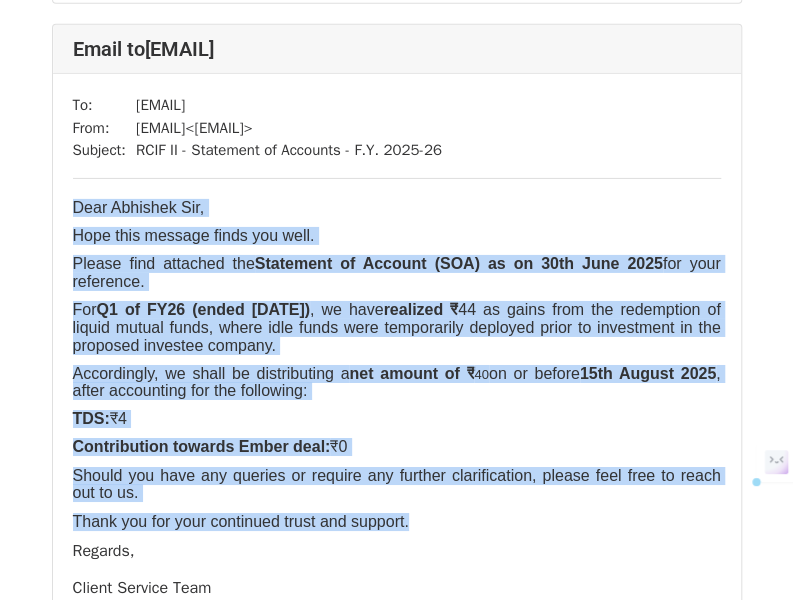drag, startPoint x: 72, startPoint y: 253, endPoint x: 422, endPoint y: 272, distance: 350.51532 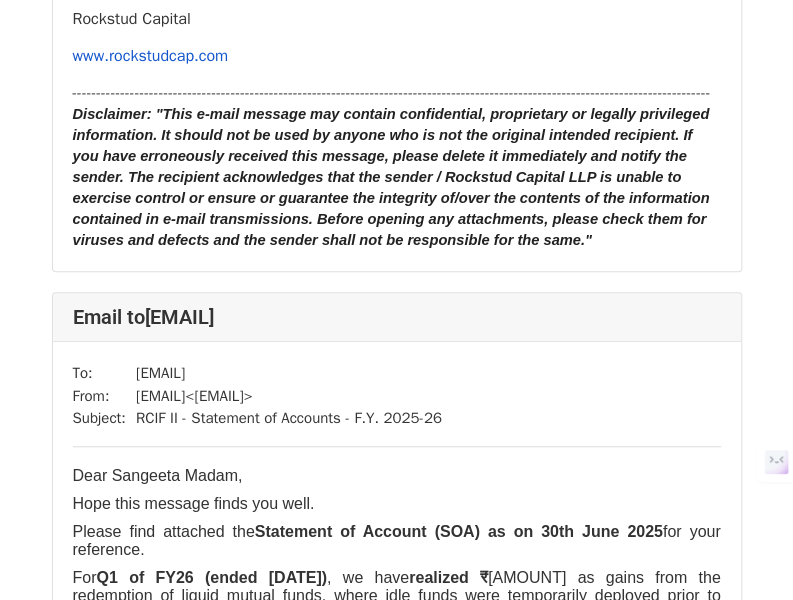 scroll, scrollTop: 12092, scrollLeft: 0, axis: vertical 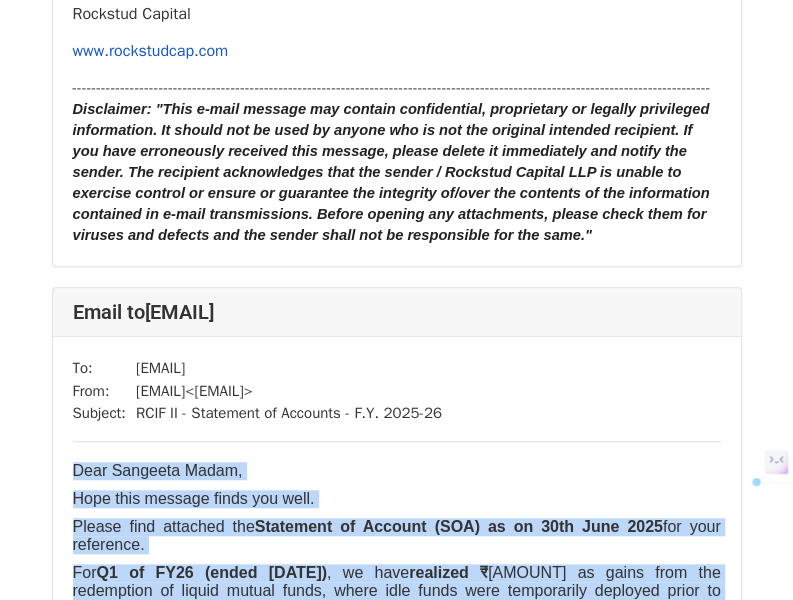 drag, startPoint x: 70, startPoint y: 219, endPoint x: 392, endPoint y: 486, distance: 418.29773 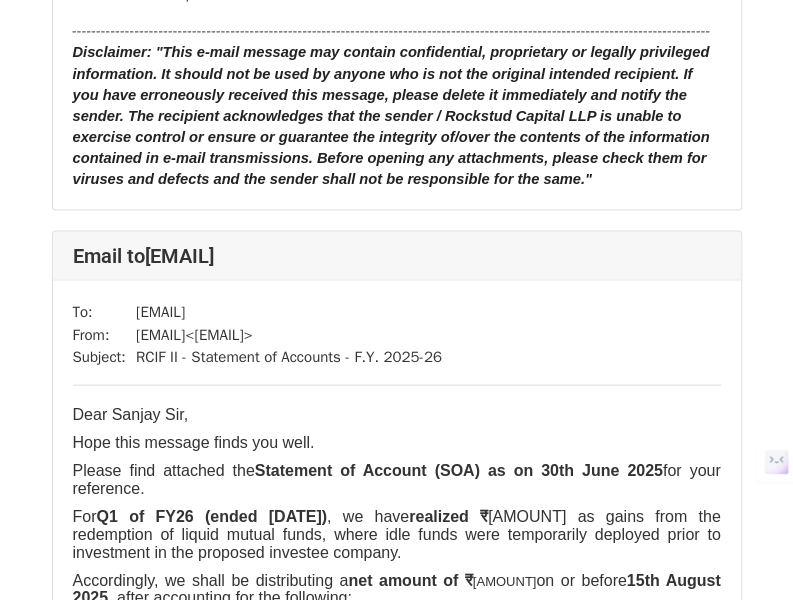scroll, scrollTop: 13024, scrollLeft: 0, axis: vertical 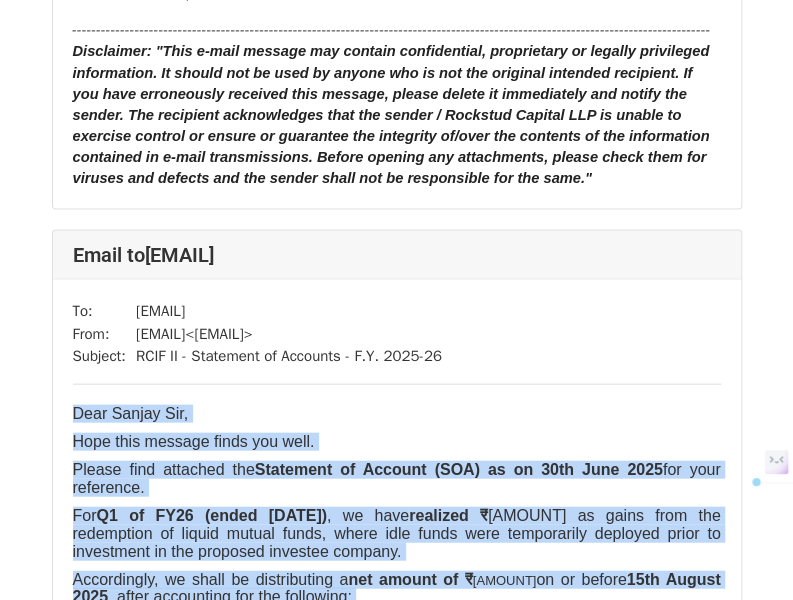 drag, startPoint x: 74, startPoint y: 129, endPoint x: 406, endPoint y: 393, distance: 424.16977 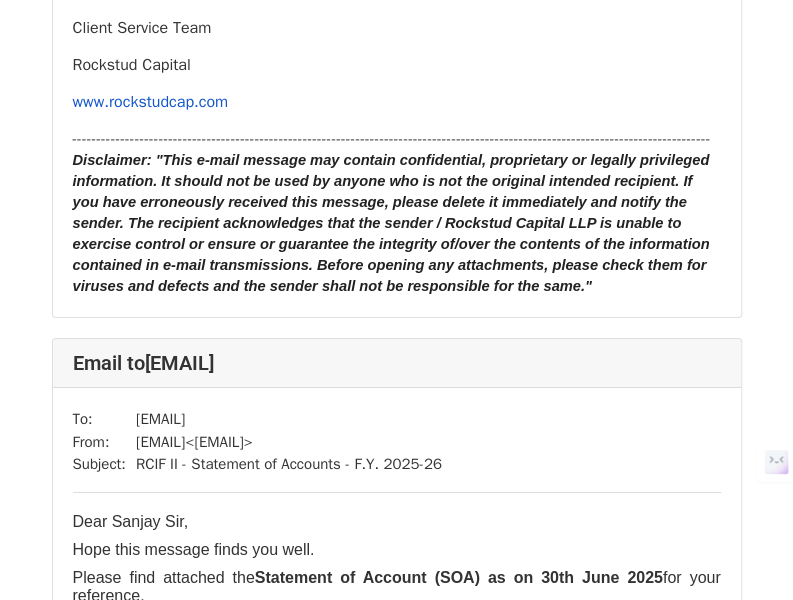 scroll, scrollTop: 13791, scrollLeft: 0, axis: vertical 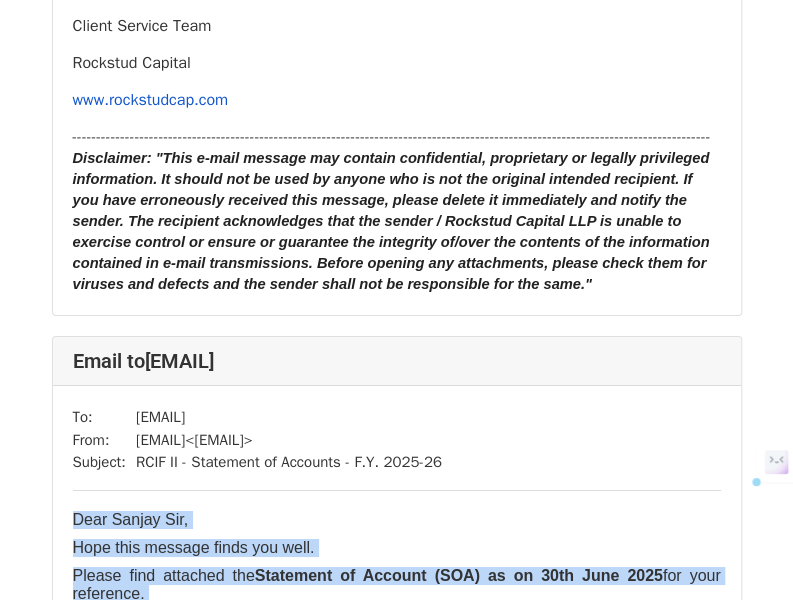 drag, startPoint x: 72, startPoint y: 196, endPoint x: 405, endPoint y: 467, distance: 429.3367 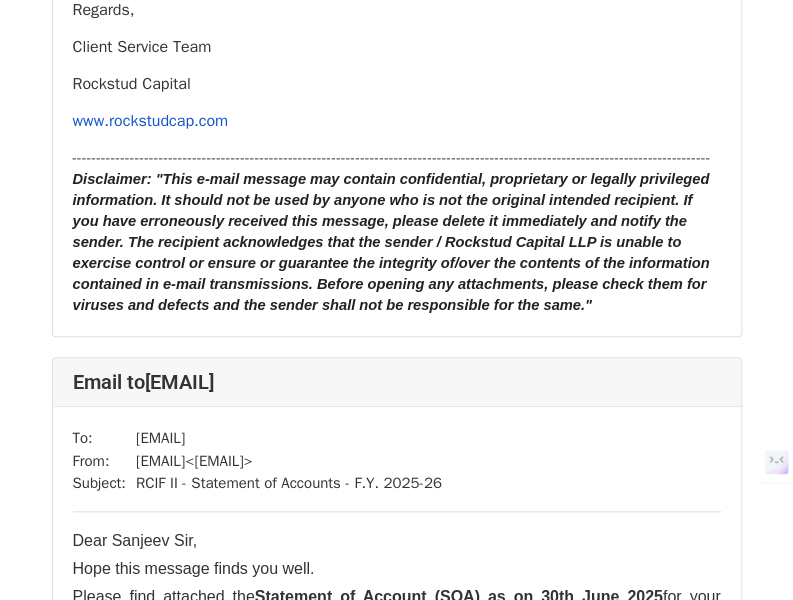 scroll, scrollTop: 14645, scrollLeft: 0, axis: vertical 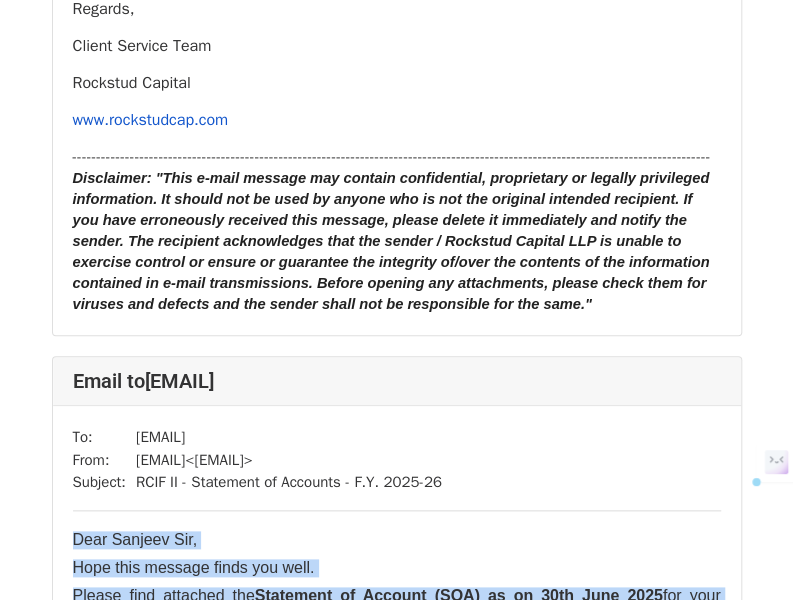 drag, startPoint x: 76, startPoint y: 178, endPoint x: 406, endPoint y: 461, distance: 434.72864 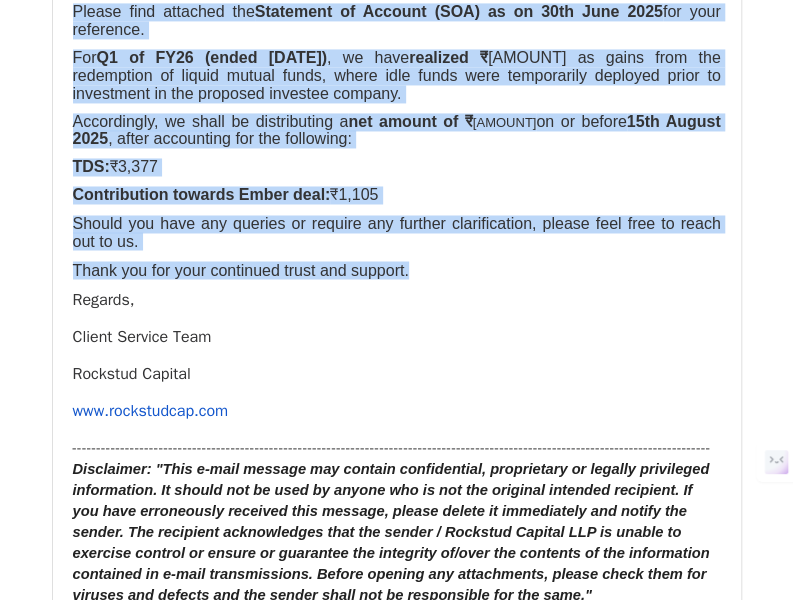 scroll, scrollTop: 15254, scrollLeft: 0, axis: vertical 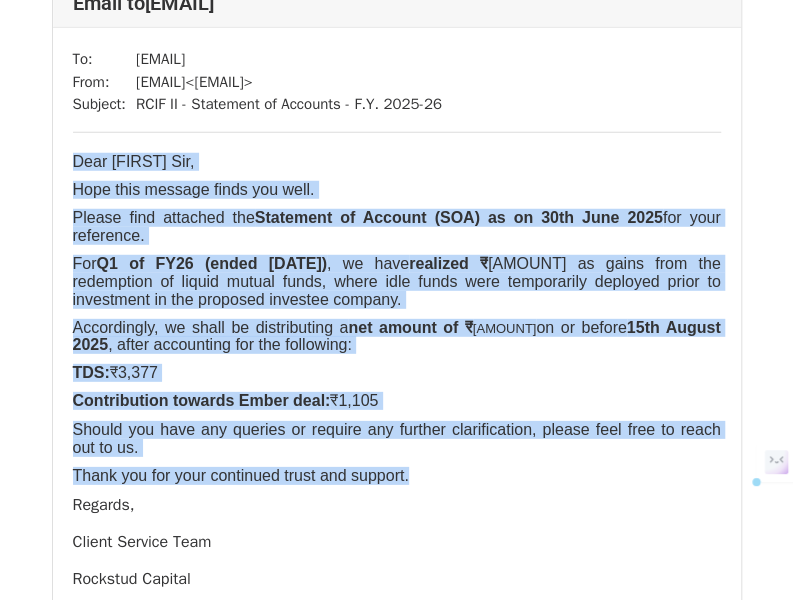 drag, startPoint x: 75, startPoint y: 416, endPoint x: 437, endPoint y: 48, distance: 516.2054 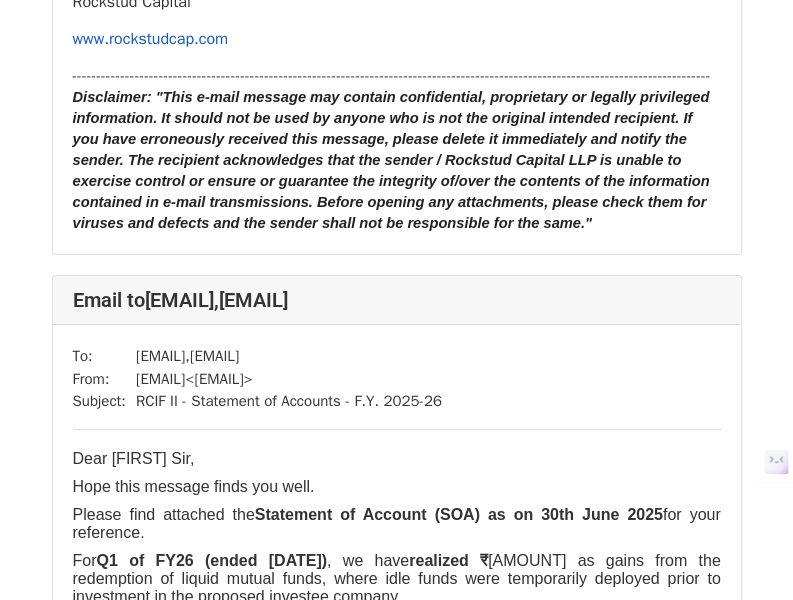 scroll, scrollTop: 16475, scrollLeft: 0, axis: vertical 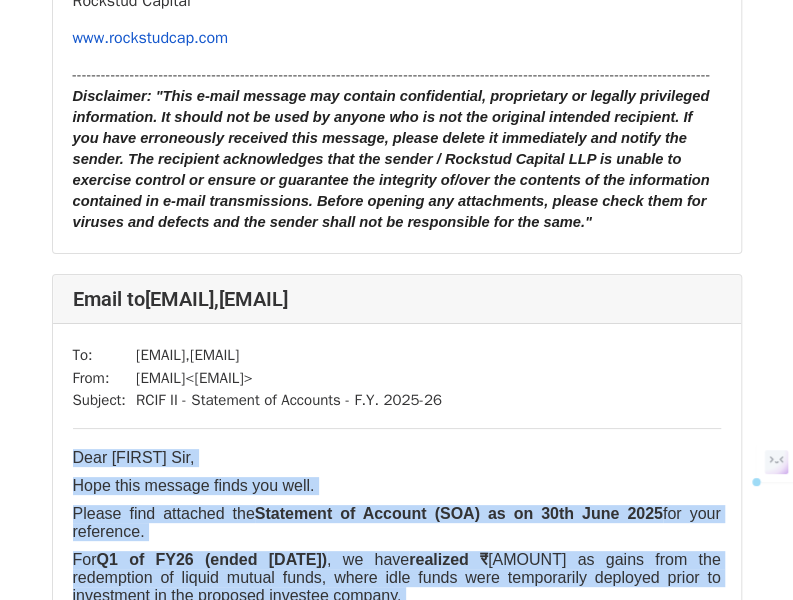 drag, startPoint x: 75, startPoint y: 34, endPoint x: 407, endPoint y: 303, distance: 427.29965 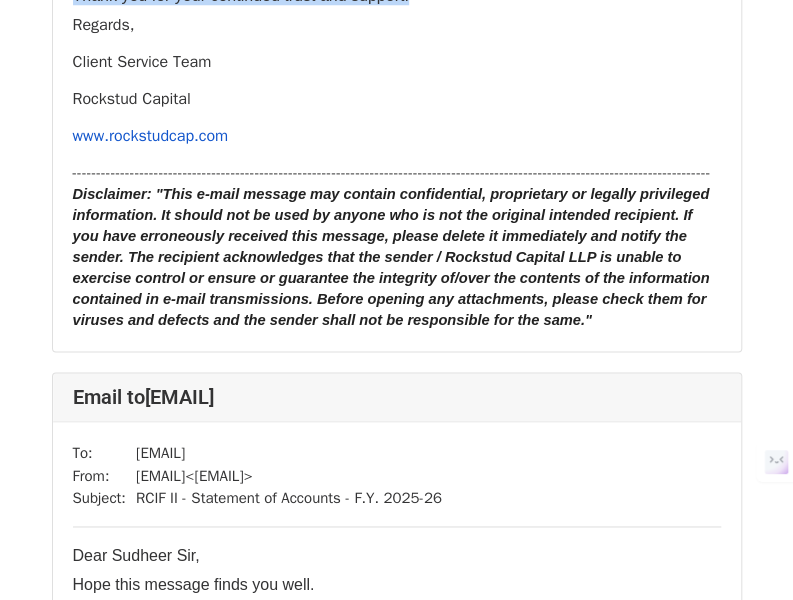 scroll, scrollTop: 17252, scrollLeft: 0, axis: vertical 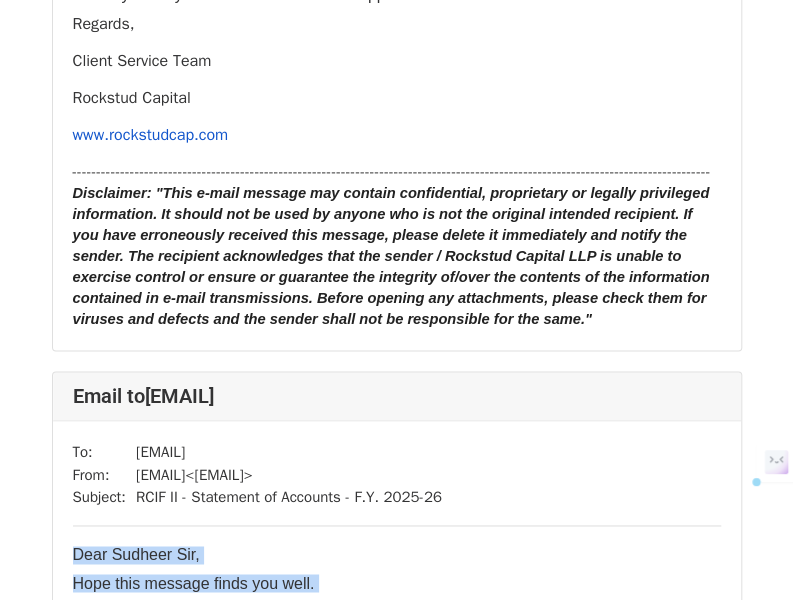 drag, startPoint x: 72, startPoint y: 99, endPoint x: 400, endPoint y: 378, distance: 430.61005 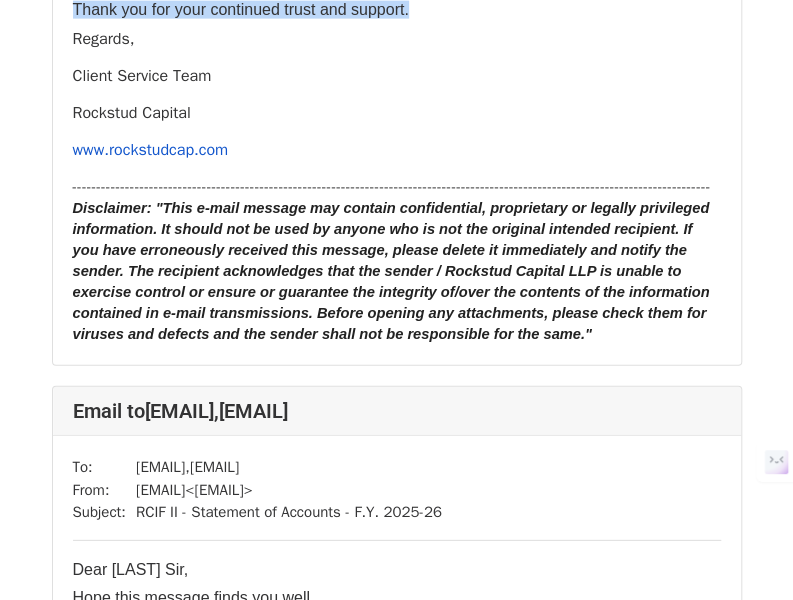 scroll, scrollTop: 18112, scrollLeft: 0, axis: vertical 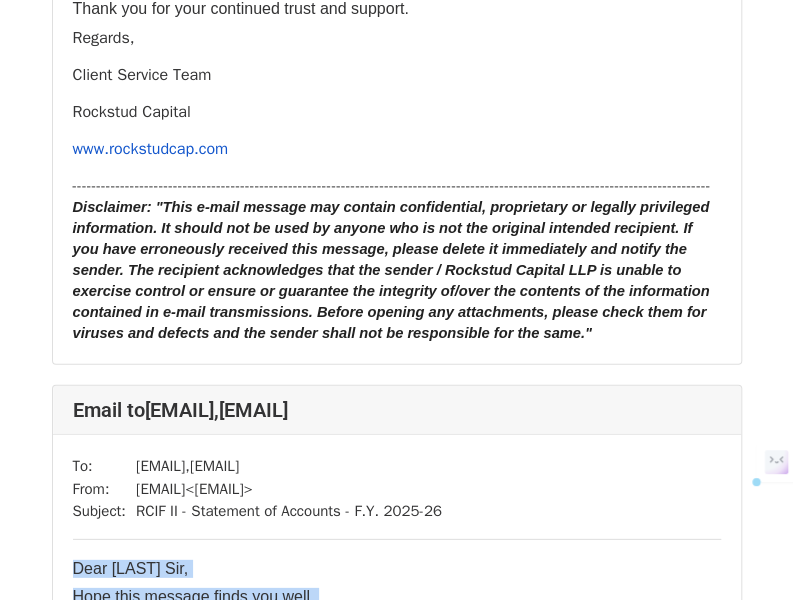 drag, startPoint x: 76, startPoint y: 98, endPoint x: 394, endPoint y: 369, distance: 417.80975 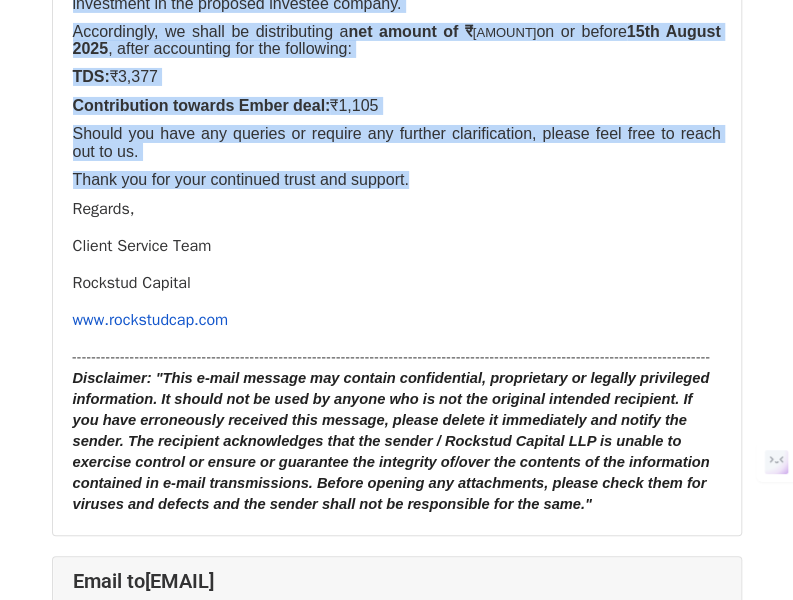 scroll, scrollTop: 18816, scrollLeft: 0, axis: vertical 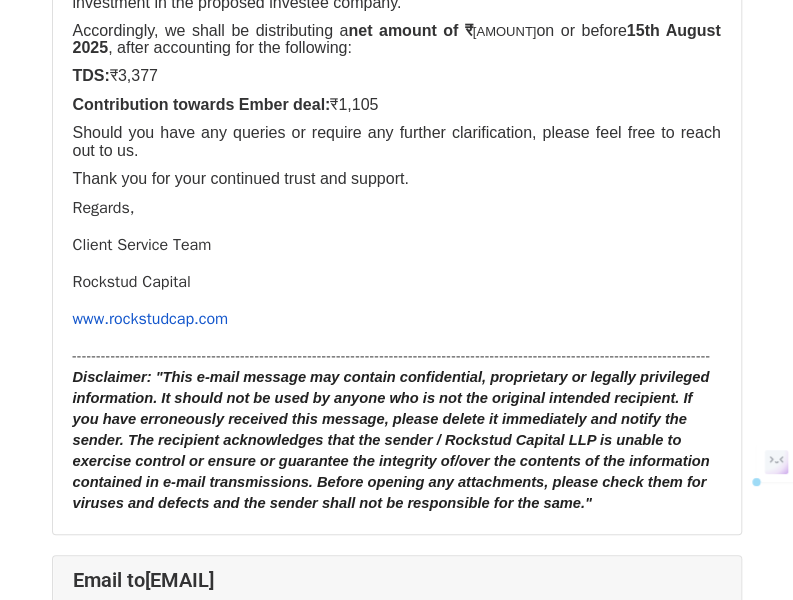 drag, startPoint x: 73, startPoint y: 236, endPoint x: 406, endPoint y: 506, distance: 428.7062 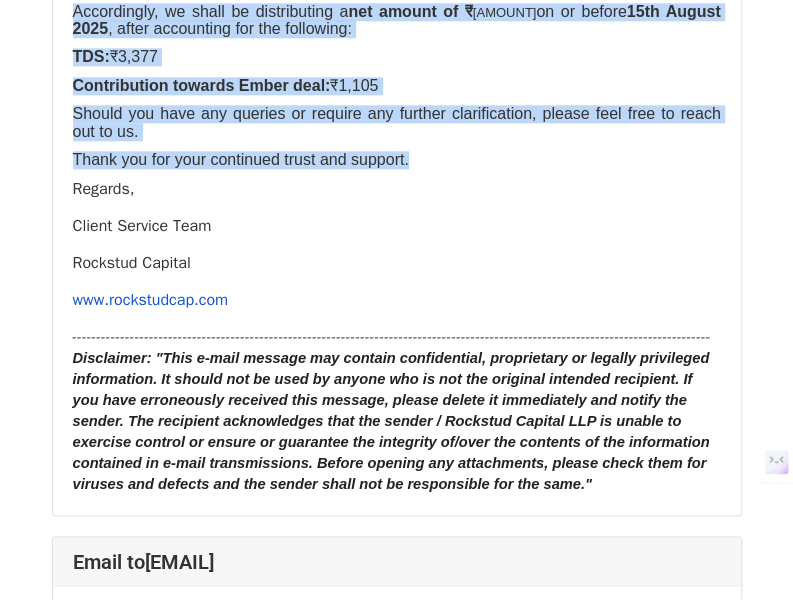 scroll, scrollTop: 19716, scrollLeft: 0, axis: vertical 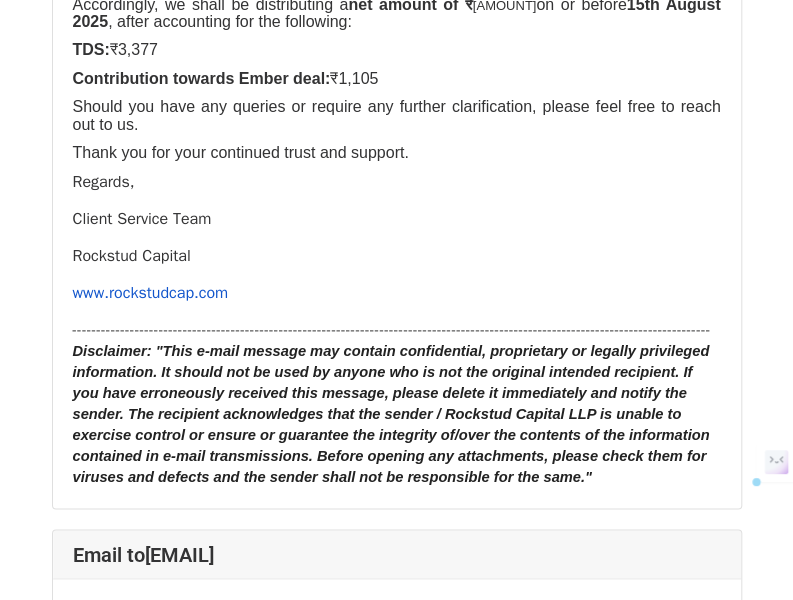 drag, startPoint x: 73, startPoint y: 177, endPoint x: 393, endPoint y: 454, distance: 423.23633 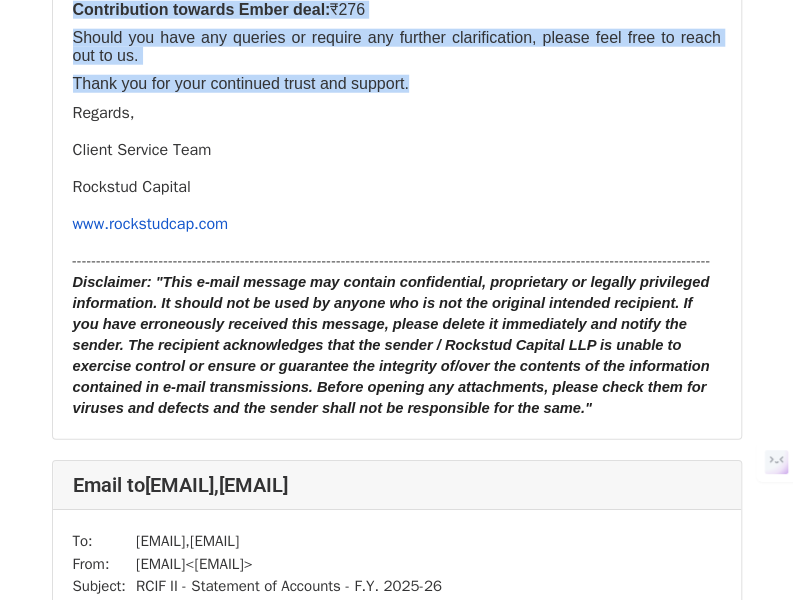 scroll, scrollTop: 20668, scrollLeft: 0, axis: vertical 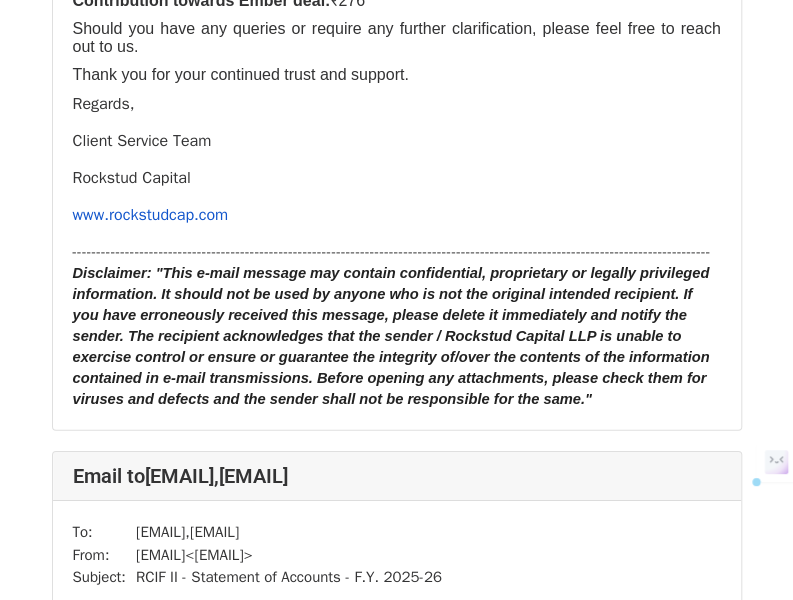 drag, startPoint x: 74, startPoint y: 63, endPoint x: 406, endPoint y: 331, distance: 426.67084 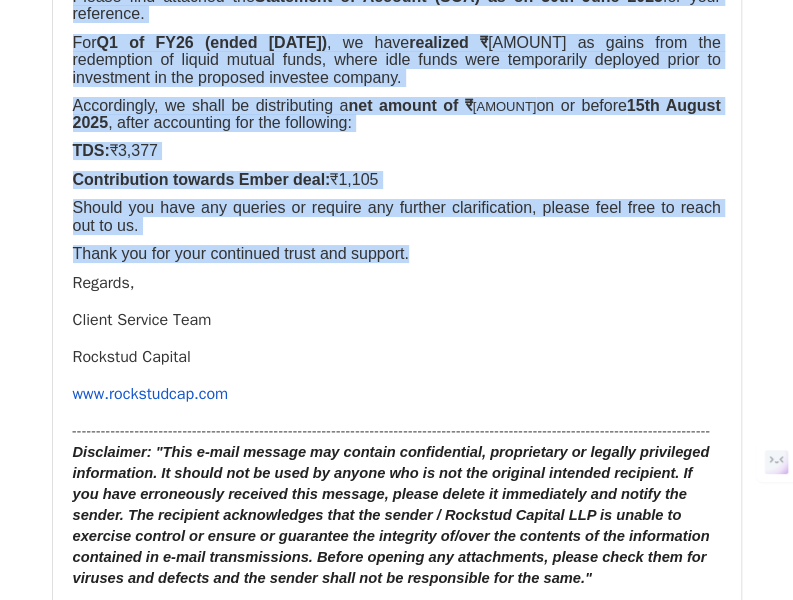 scroll, scrollTop: 21380, scrollLeft: 0, axis: vertical 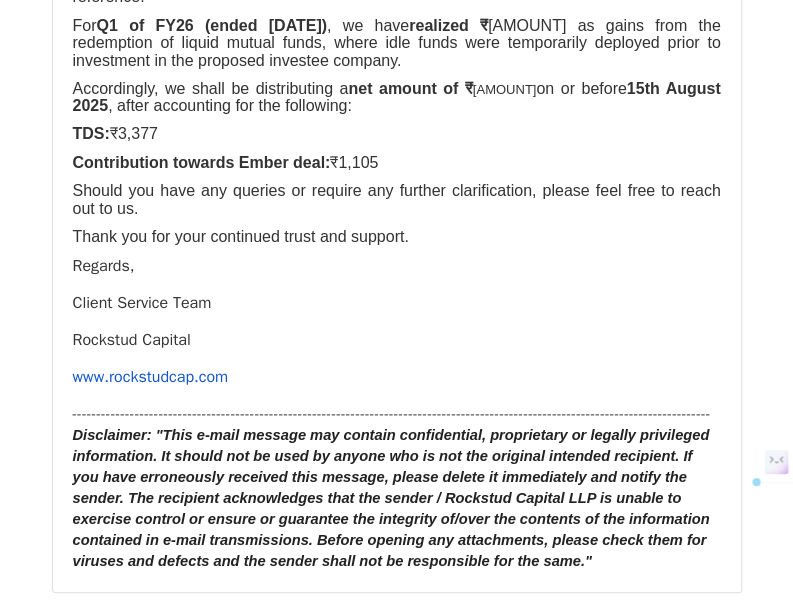 drag, startPoint x: 74, startPoint y: 185, endPoint x: 393, endPoint y: 460, distance: 421.17218 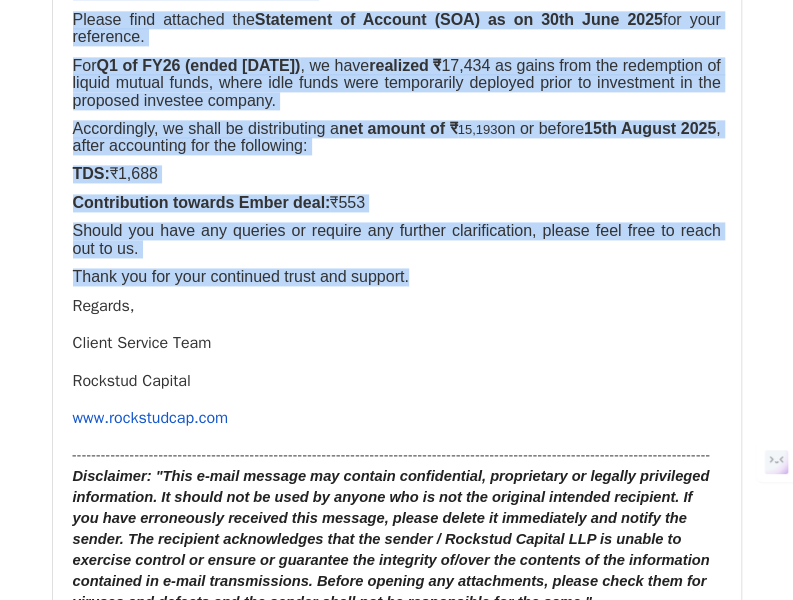 scroll, scrollTop: 22226, scrollLeft: 0, axis: vertical 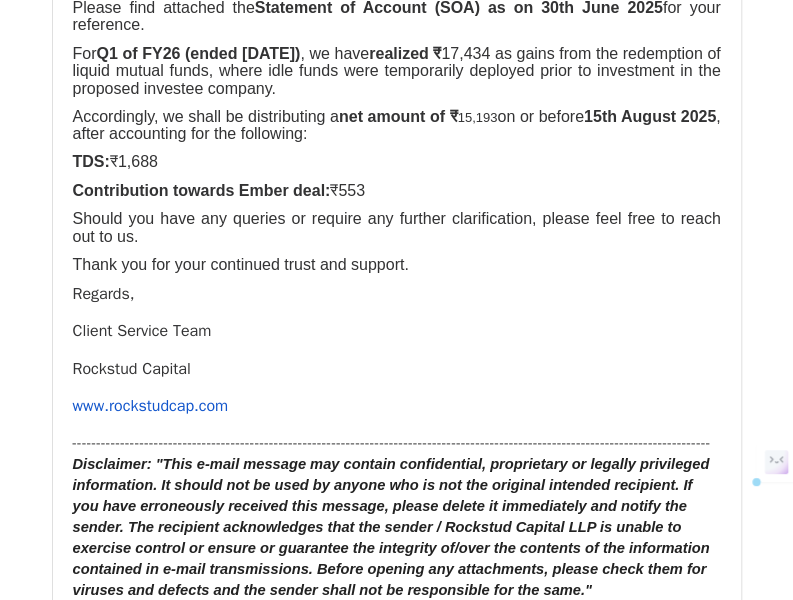drag, startPoint x: 74, startPoint y: 186, endPoint x: 407, endPoint y: 452, distance: 426.1983 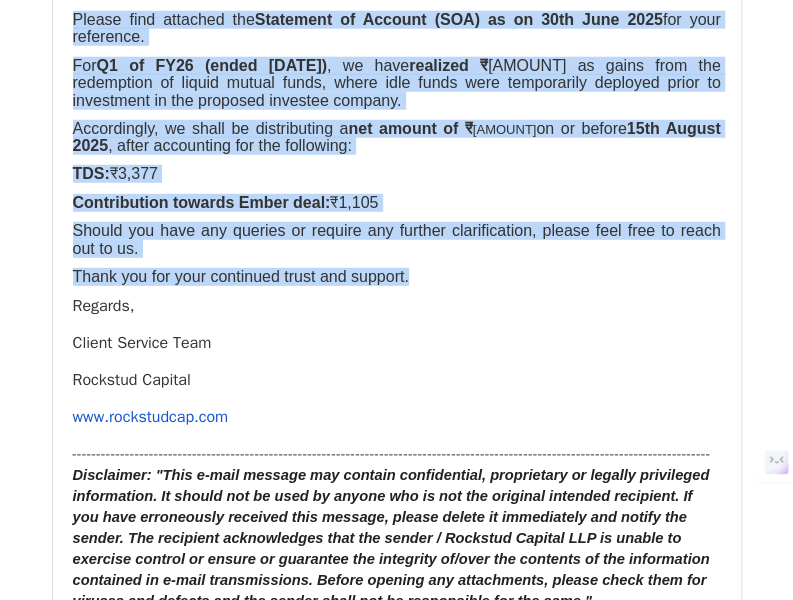 scroll, scrollTop: 23092, scrollLeft: 0, axis: vertical 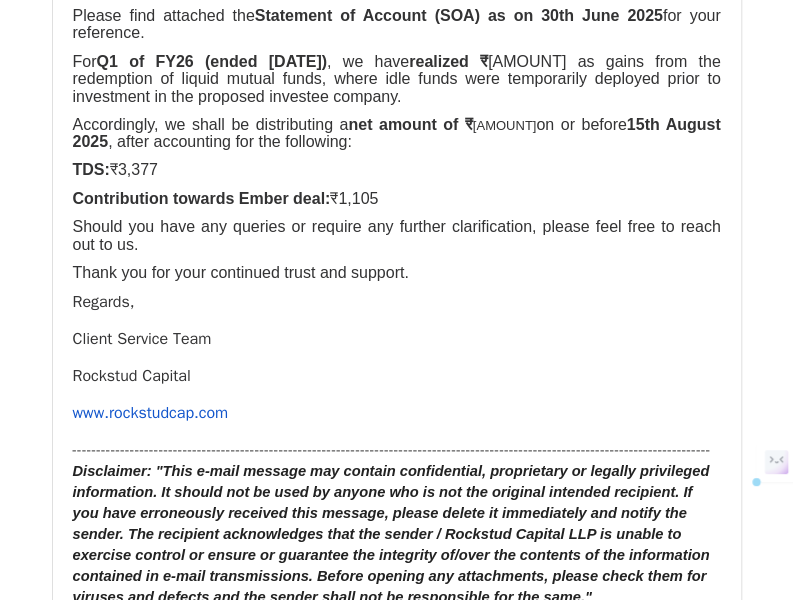 drag, startPoint x: 72, startPoint y: 155, endPoint x: 440, endPoint y: 415, distance: 450.58185 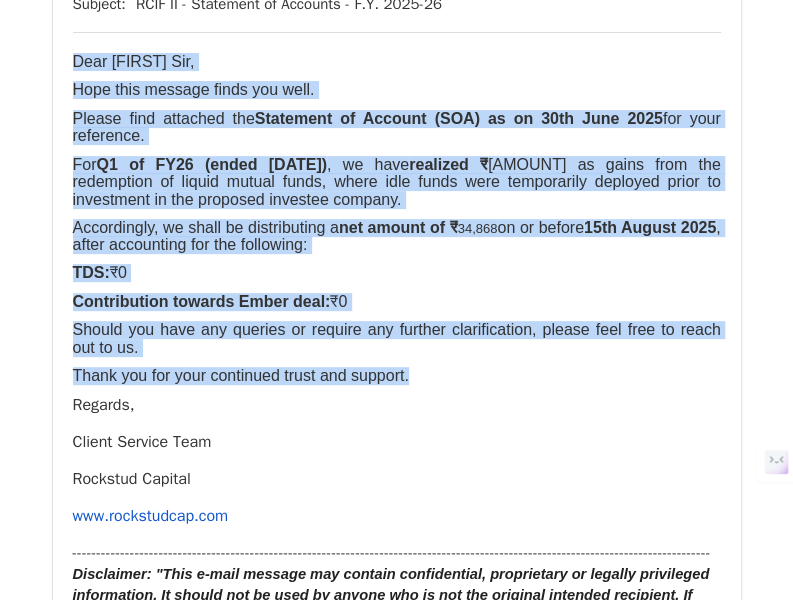 scroll, scrollTop: 23864, scrollLeft: 0, axis: vertical 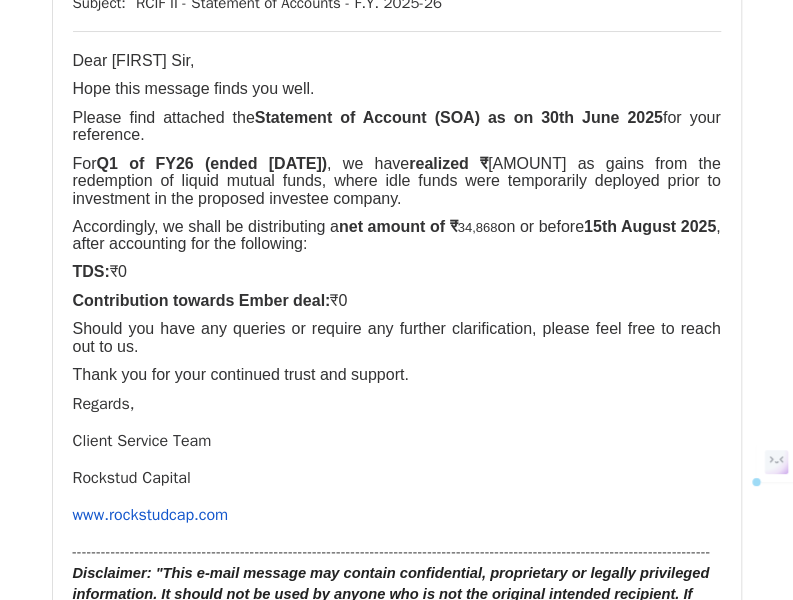 drag, startPoint x: 73, startPoint y: 222, endPoint x: 388, endPoint y: 498, distance: 418.80902 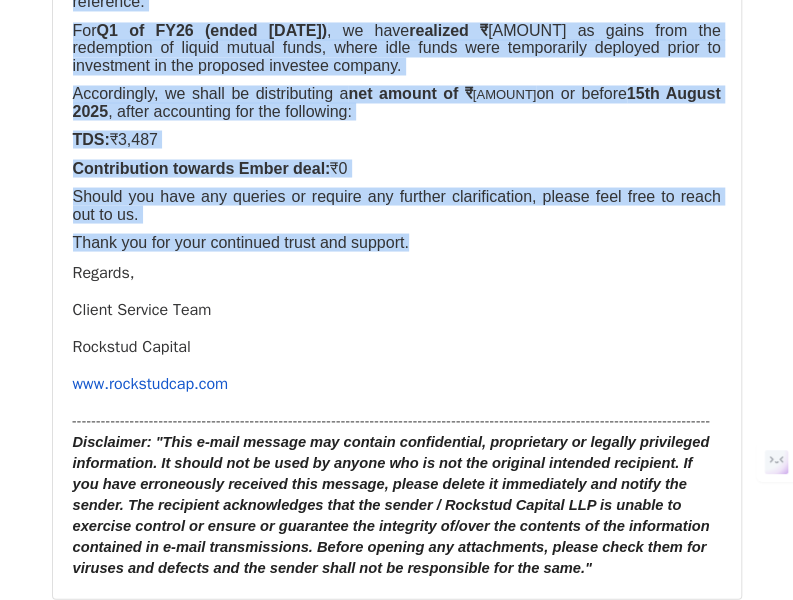 scroll, scrollTop: 24872, scrollLeft: 0, axis: vertical 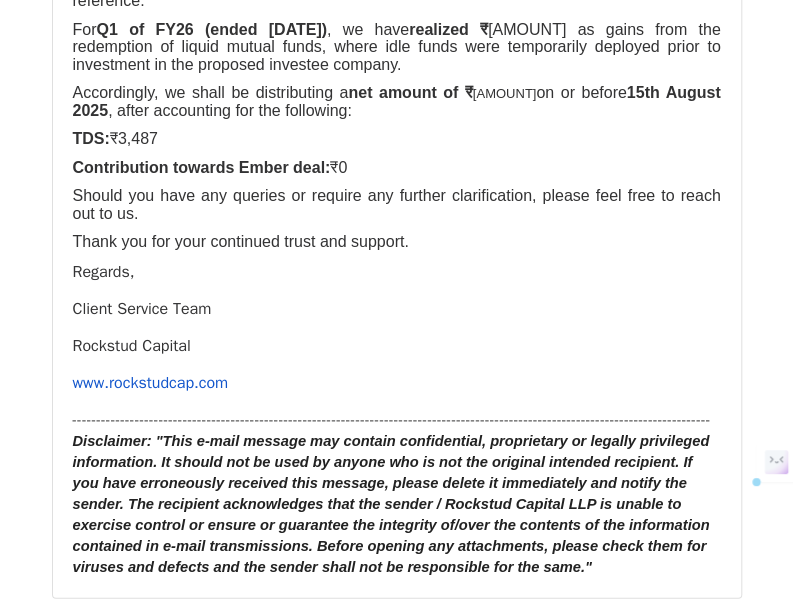 drag, startPoint x: 76, startPoint y: 101, endPoint x: 398, endPoint y: 371, distance: 420.219 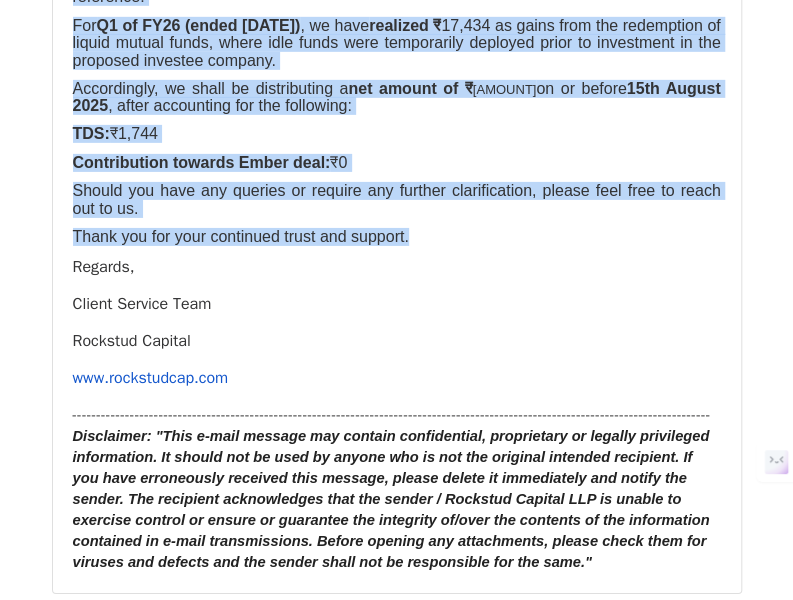 scroll, scrollTop: 25751, scrollLeft: 0, axis: vertical 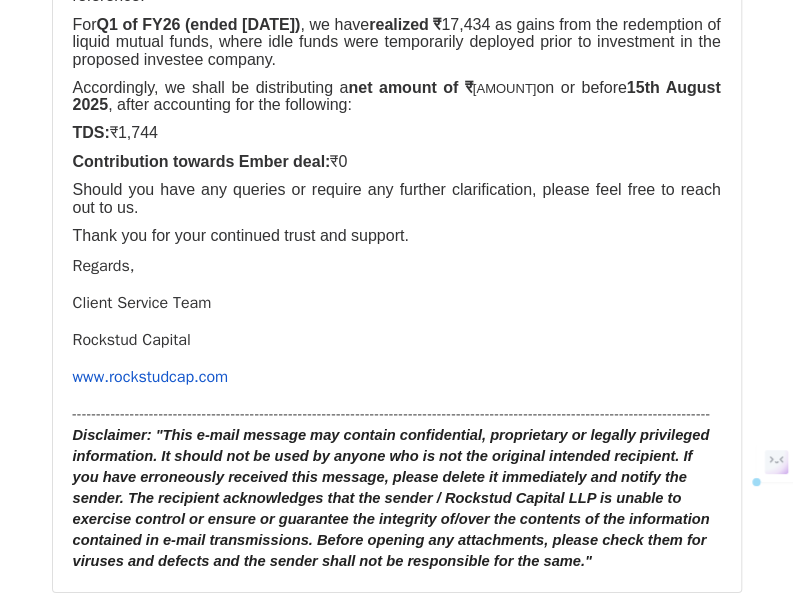 drag, startPoint x: 74, startPoint y: 114, endPoint x: 410, endPoint y: 383, distance: 430.41492 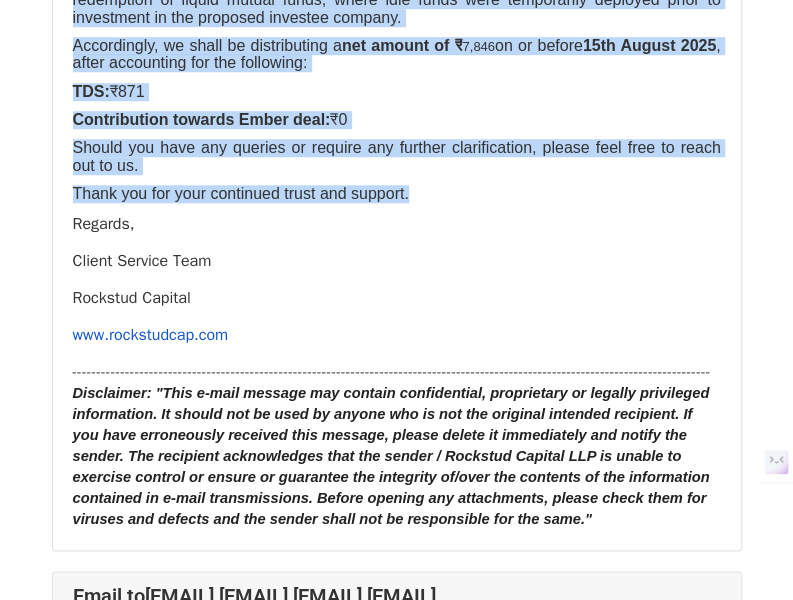 scroll, scrollTop: 26670, scrollLeft: 0, axis: vertical 